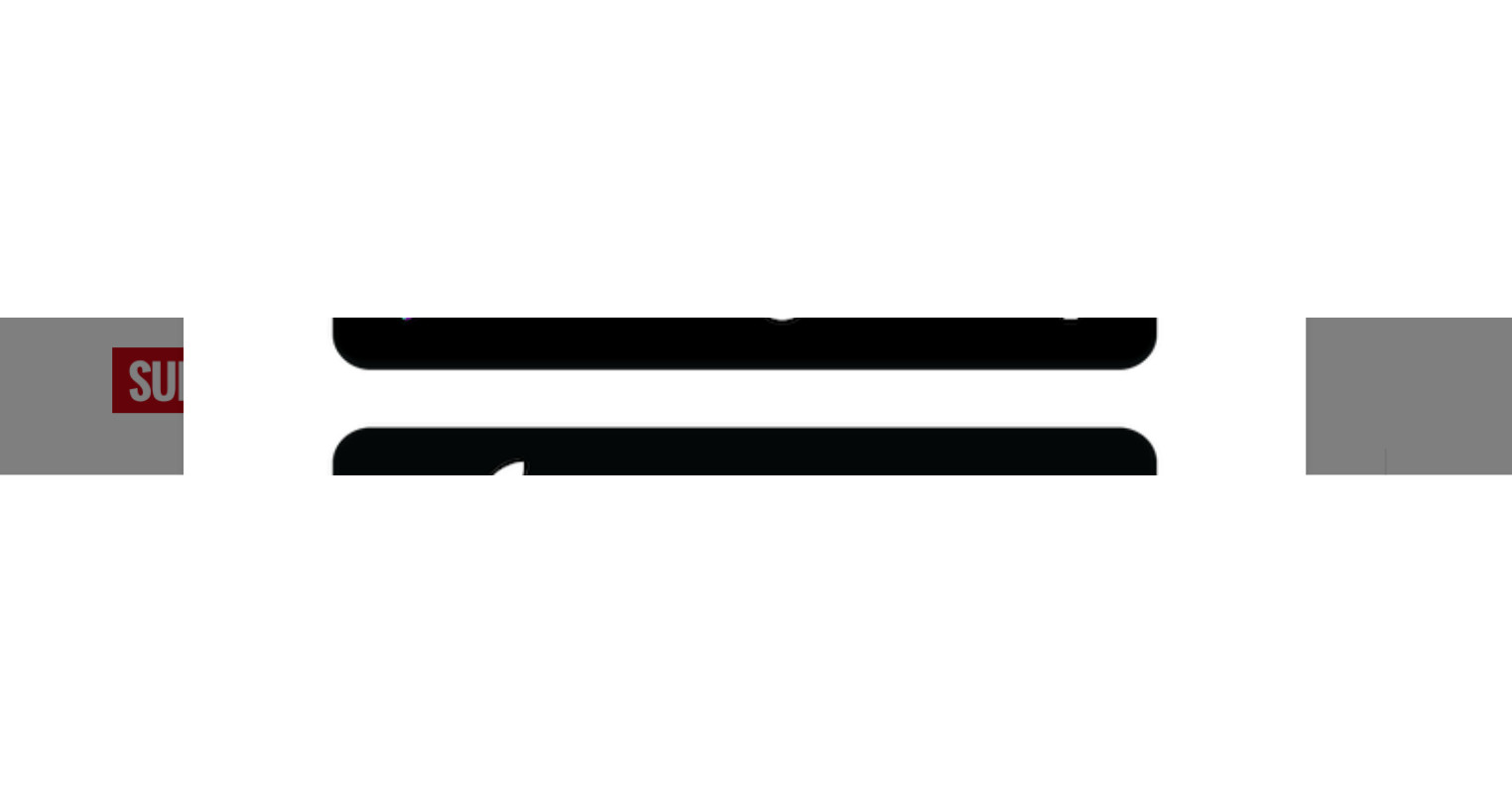 scroll, scrollTop: 0, scrollLeft: 0, axis: both 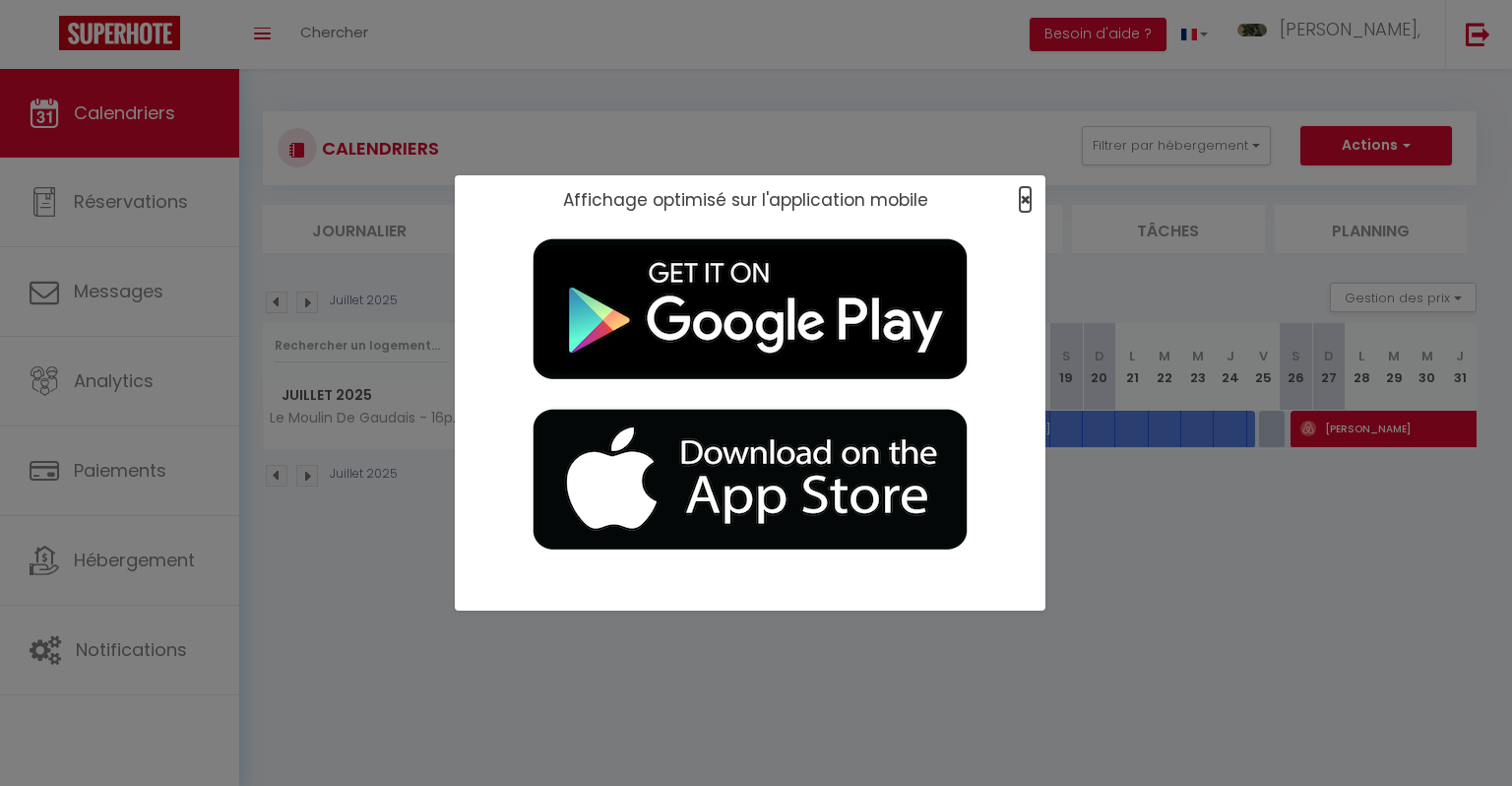 click on "×" at bounding box center (1025, 199) 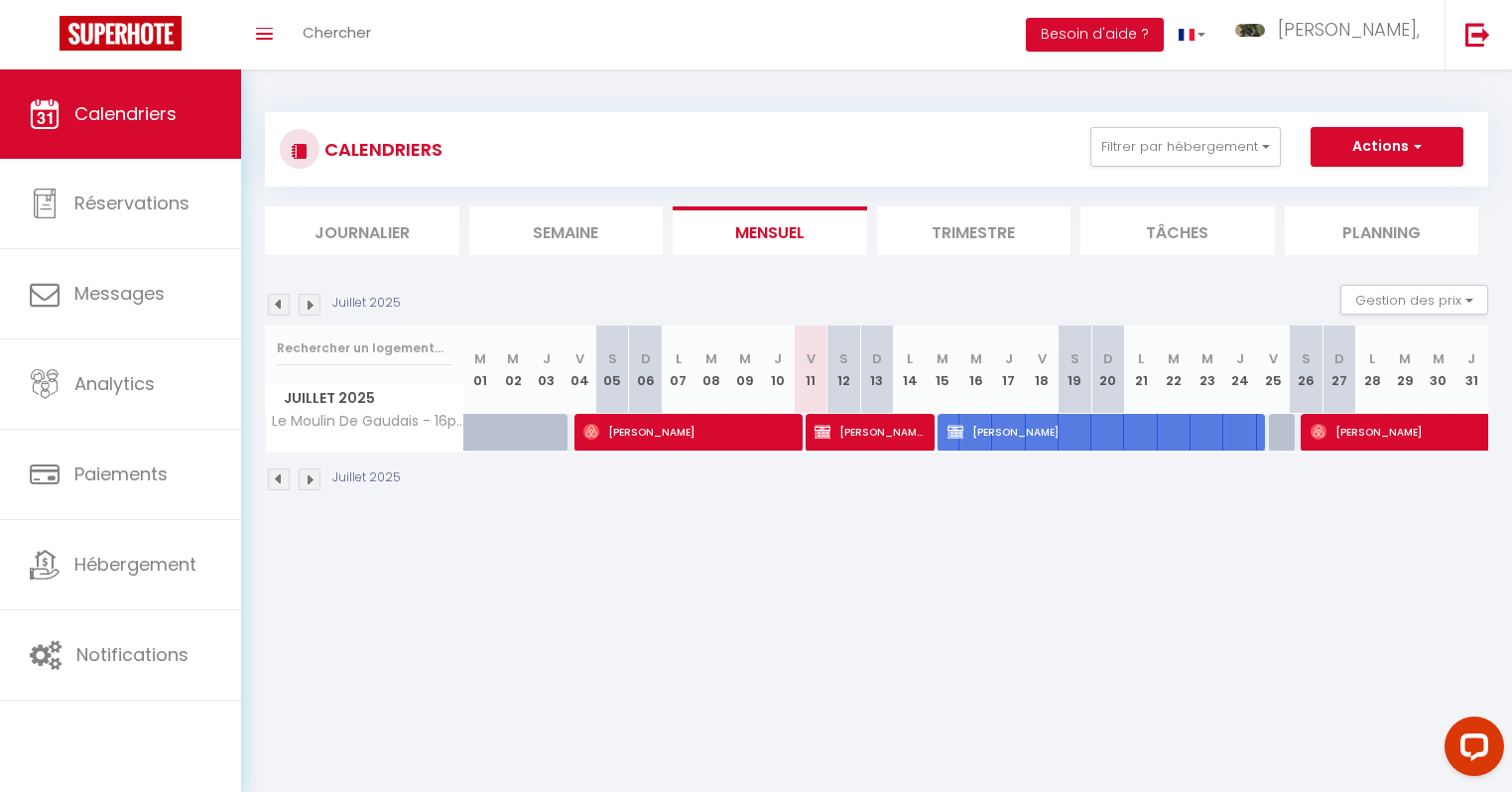 scroll, scrollTop: 0, scrollLeft: 0, axis: both 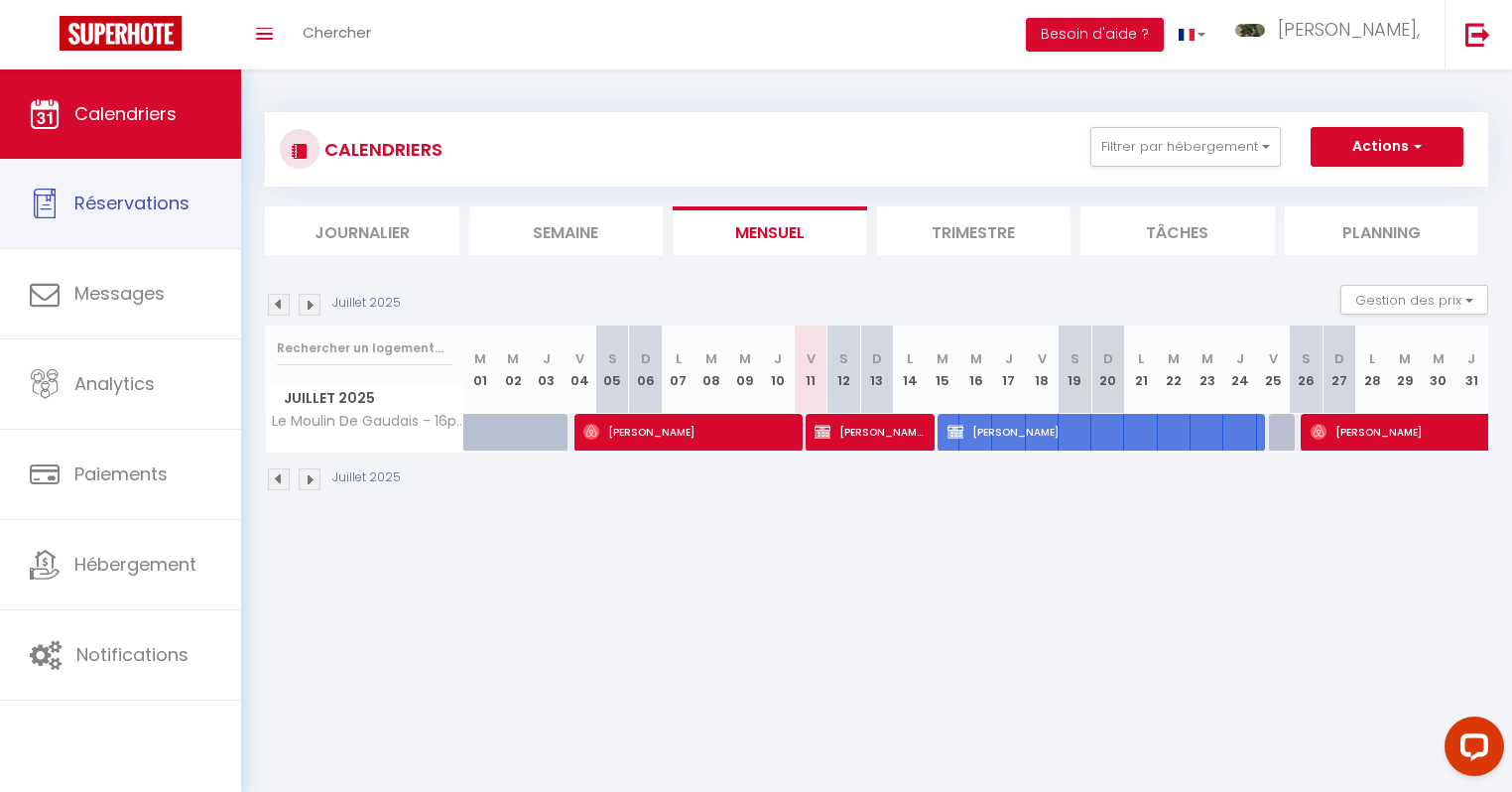 click on "Réservations" at bounding box center (120, 203) 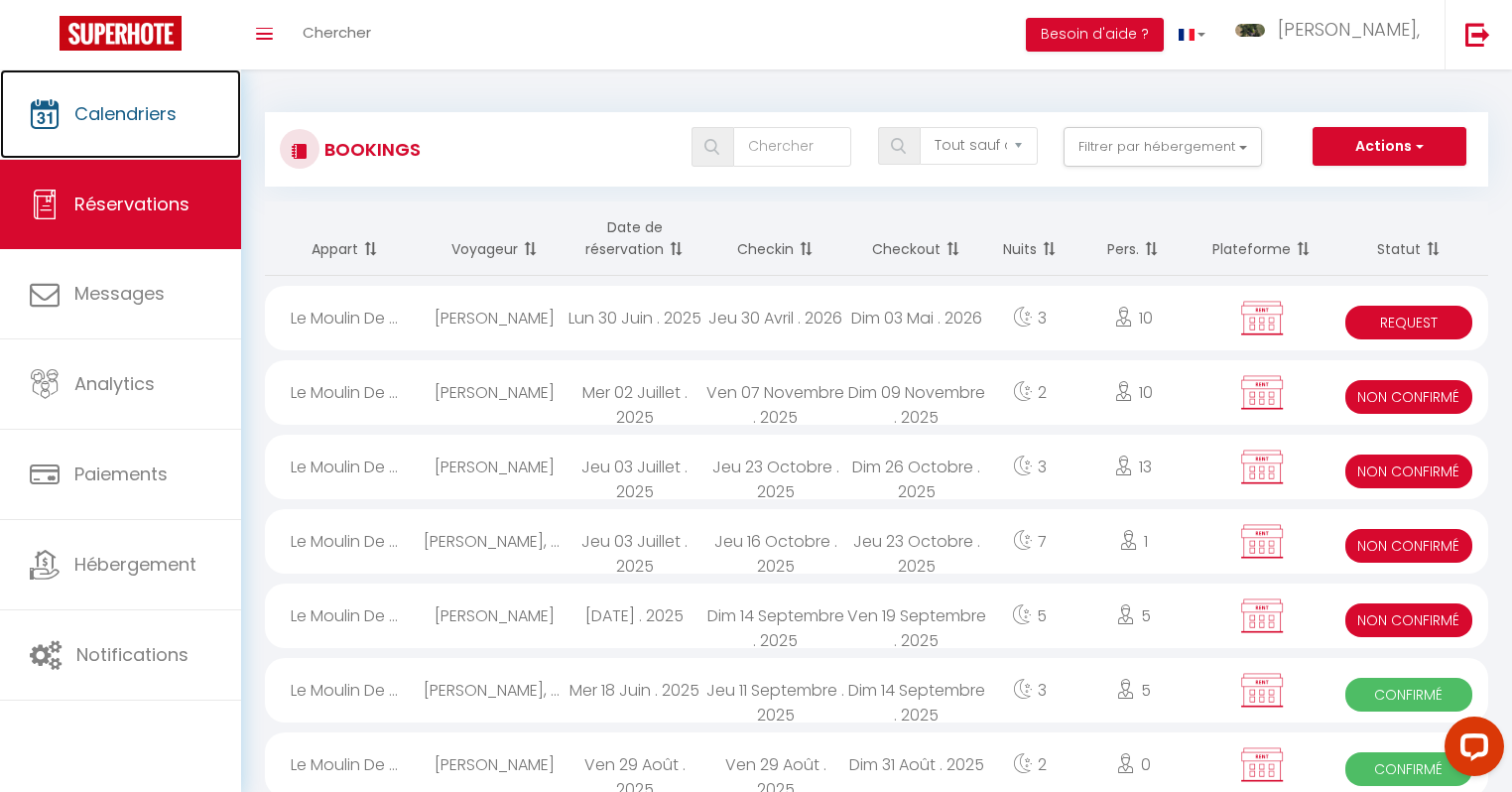 click on "Calendriers" at bounding box center (120, 114) 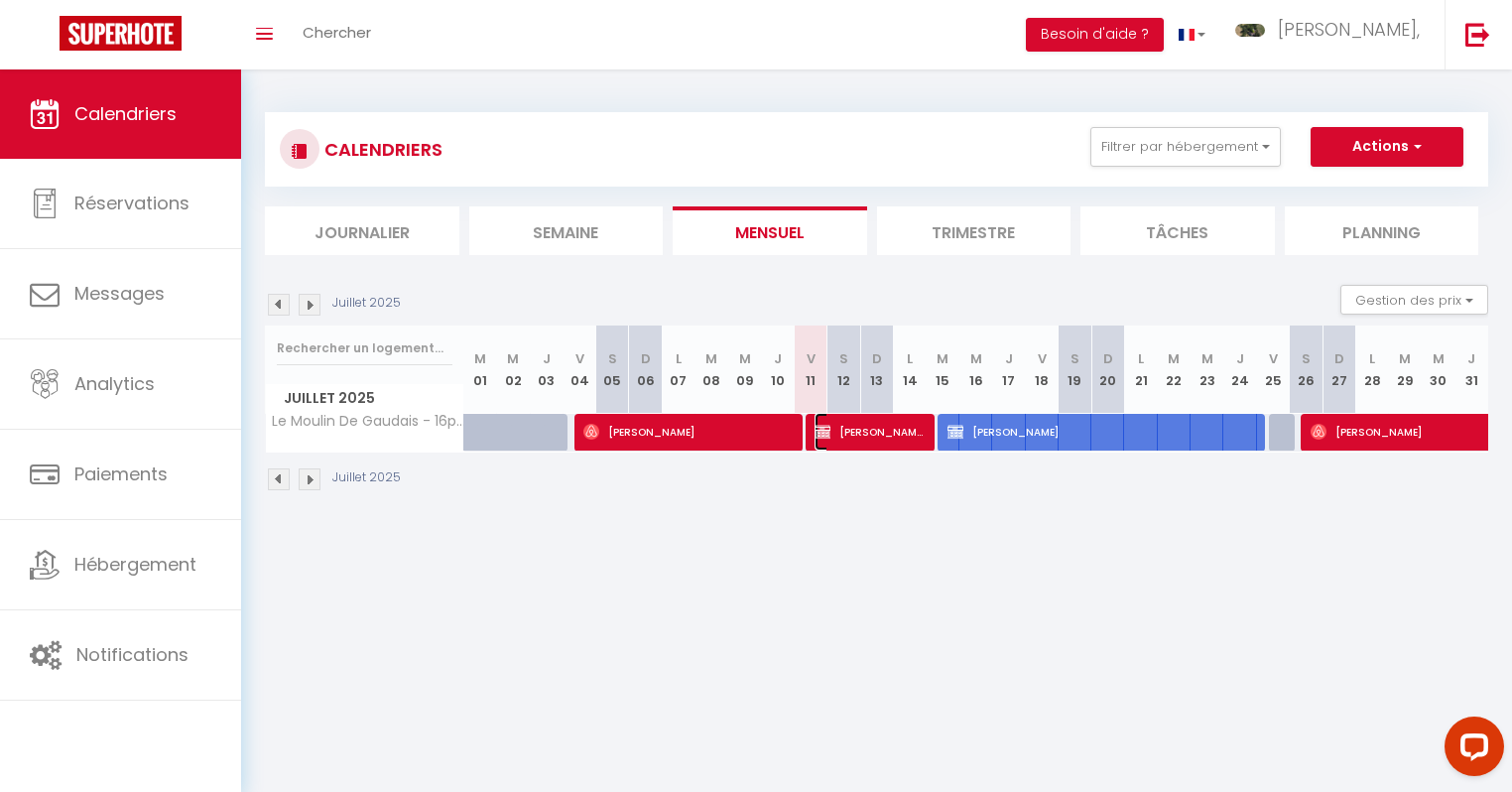 click on "[PERSON_NAME]" at bounding box center (869, 432) 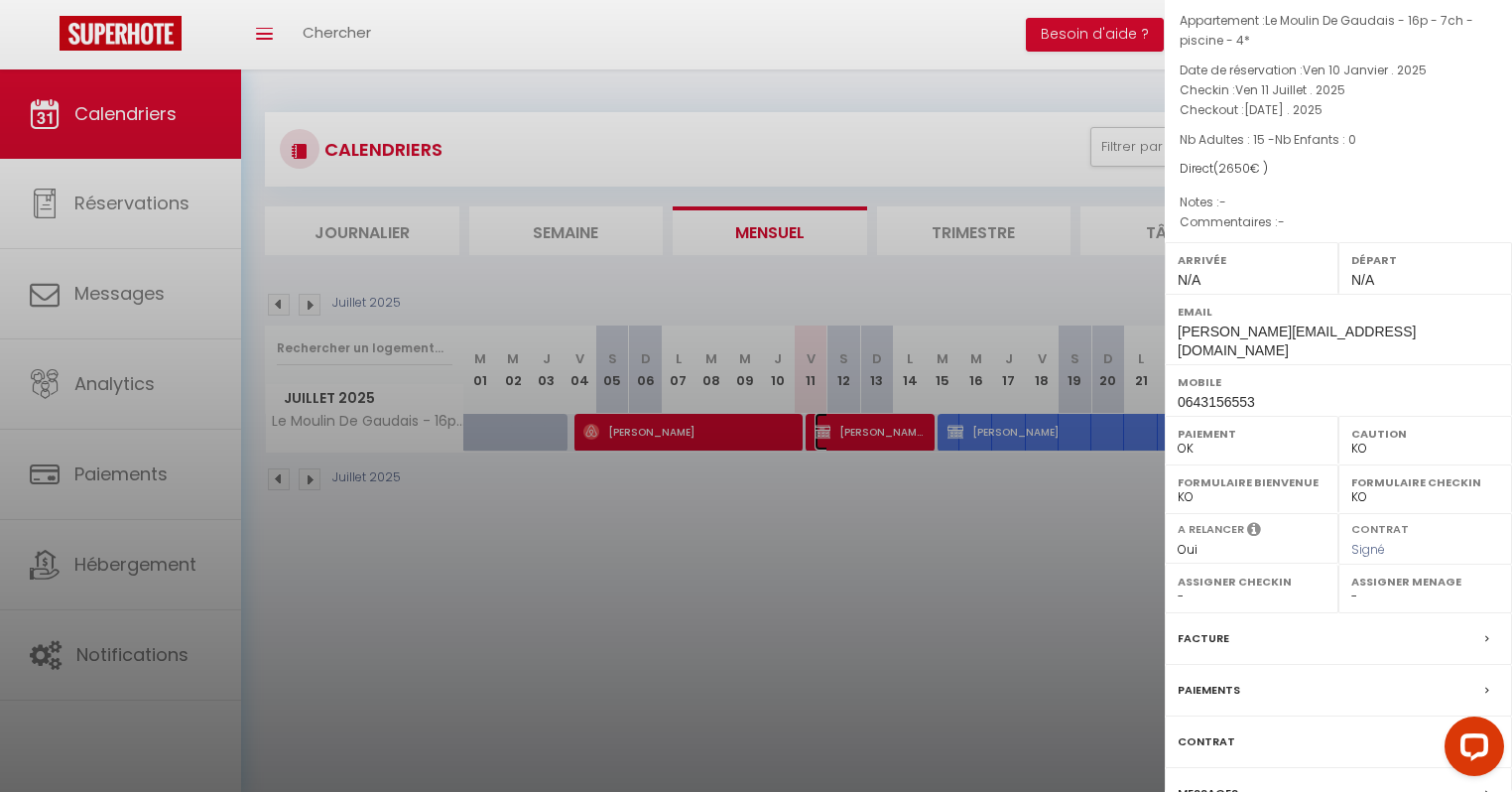 scroll, scrollTop: 149, scrollLeft: 0, axis: vertical 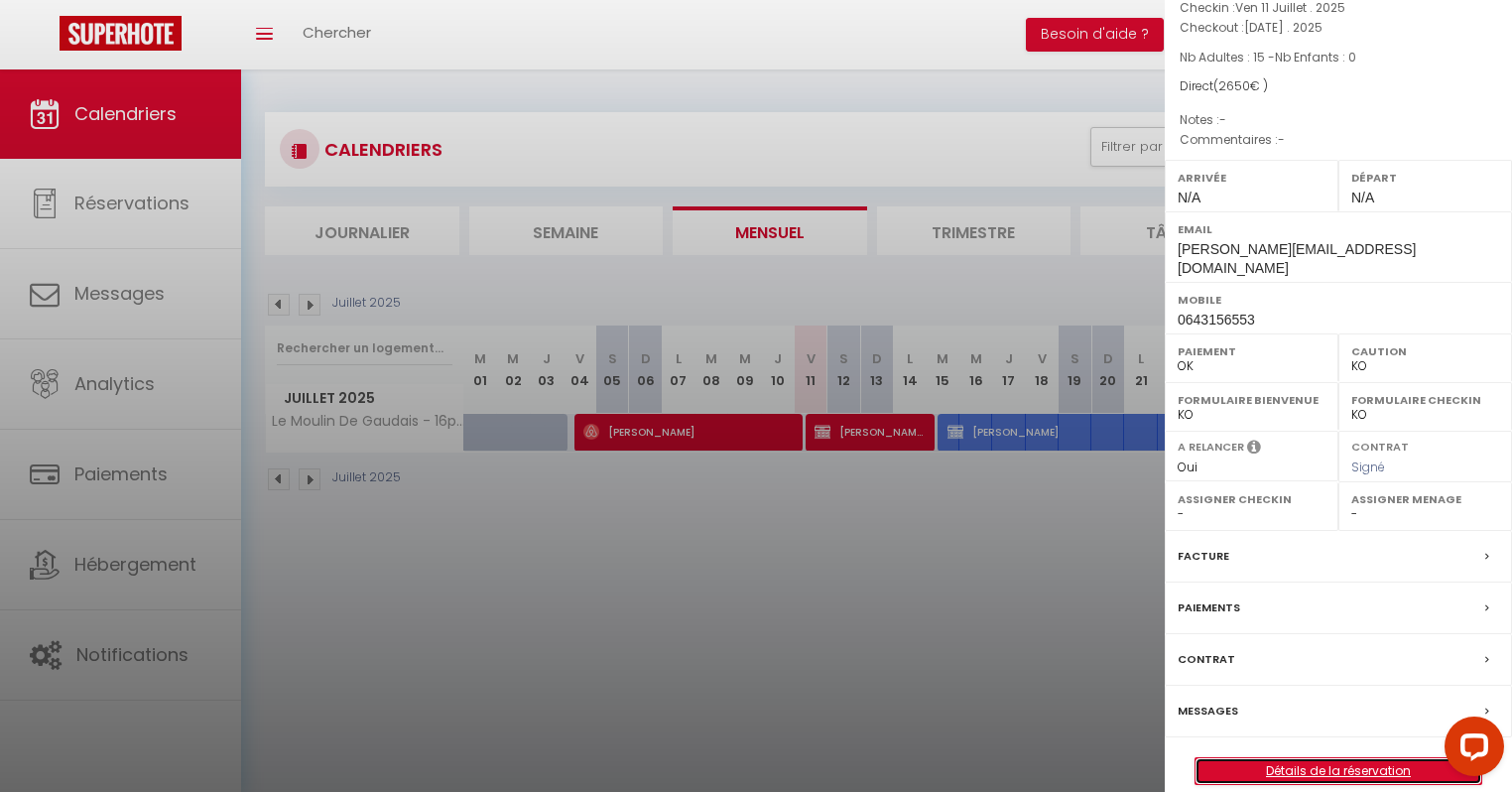 click on "Détails de la réservation" at bounding box center (1338, 771) 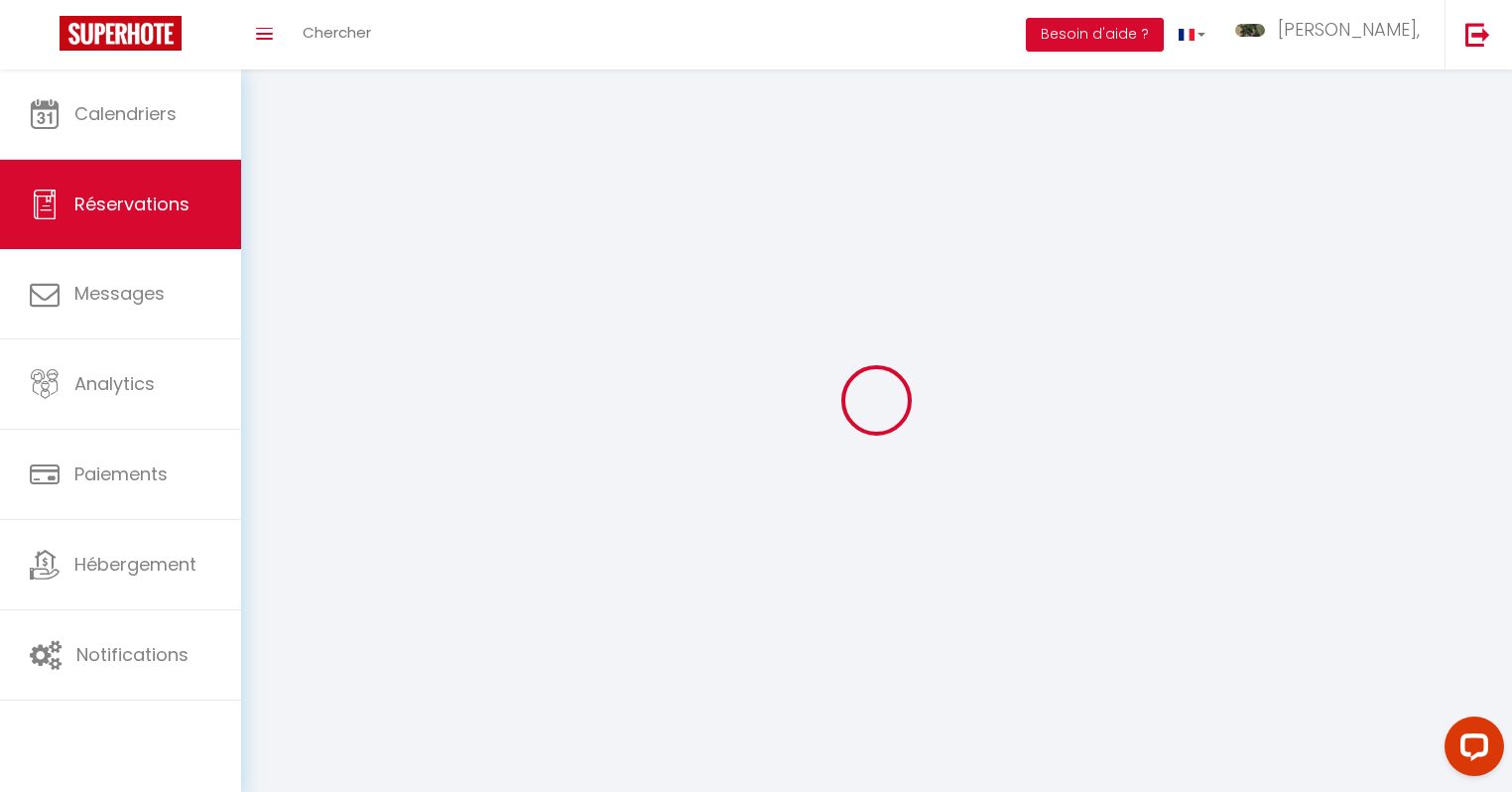 select 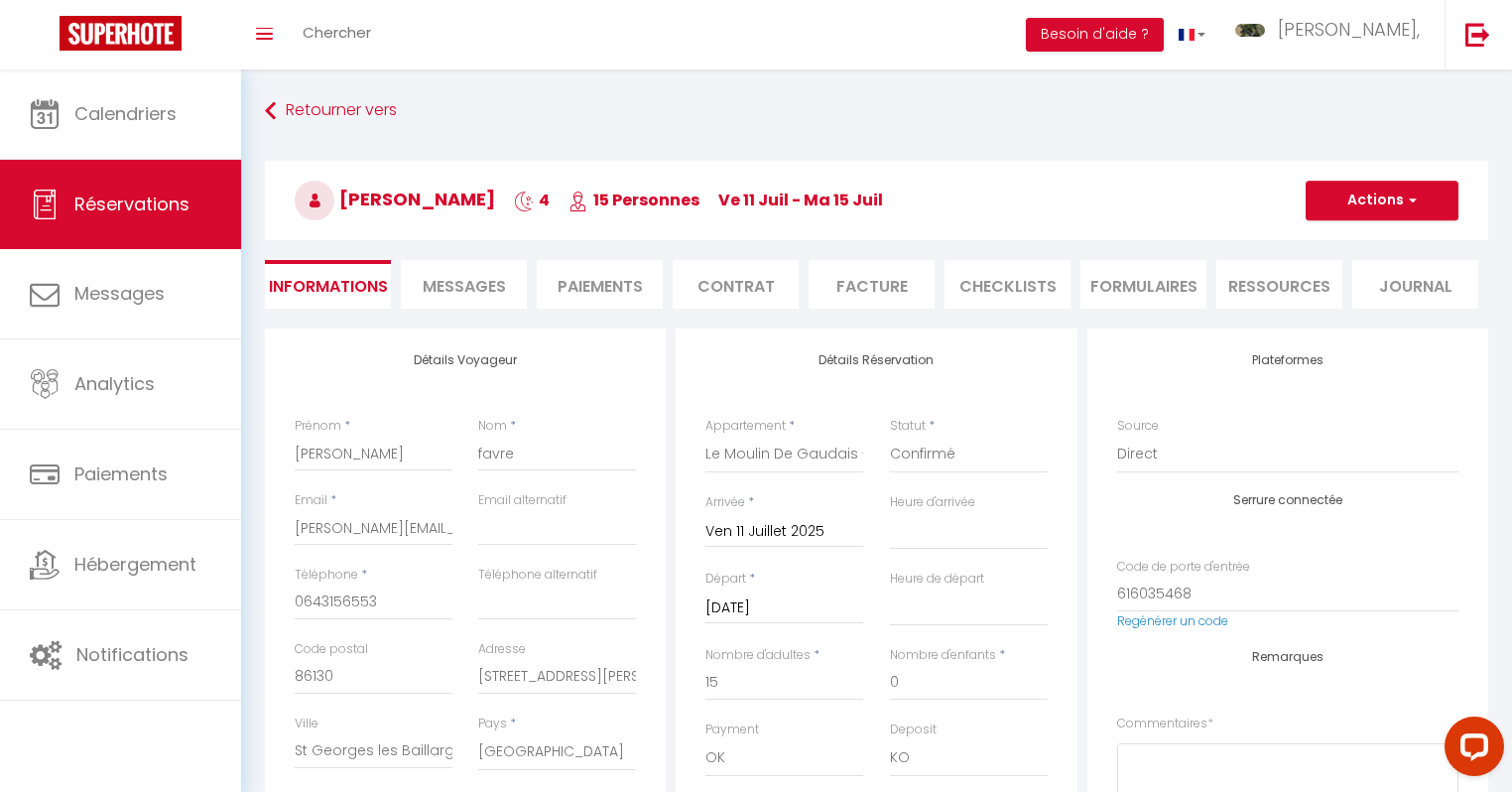 checkbox on "true" 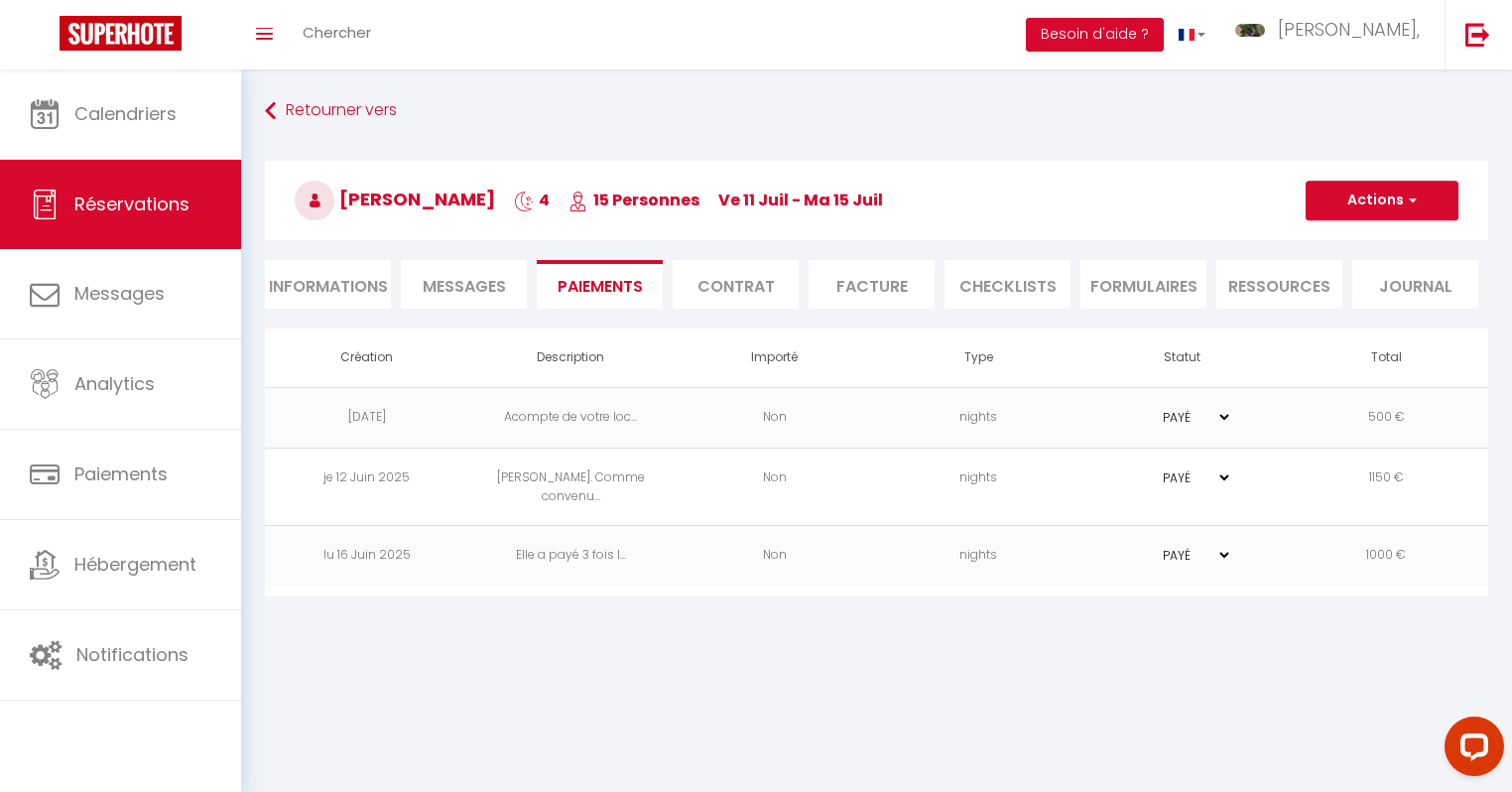 click on "Messages" at bounding box center [464, 286] 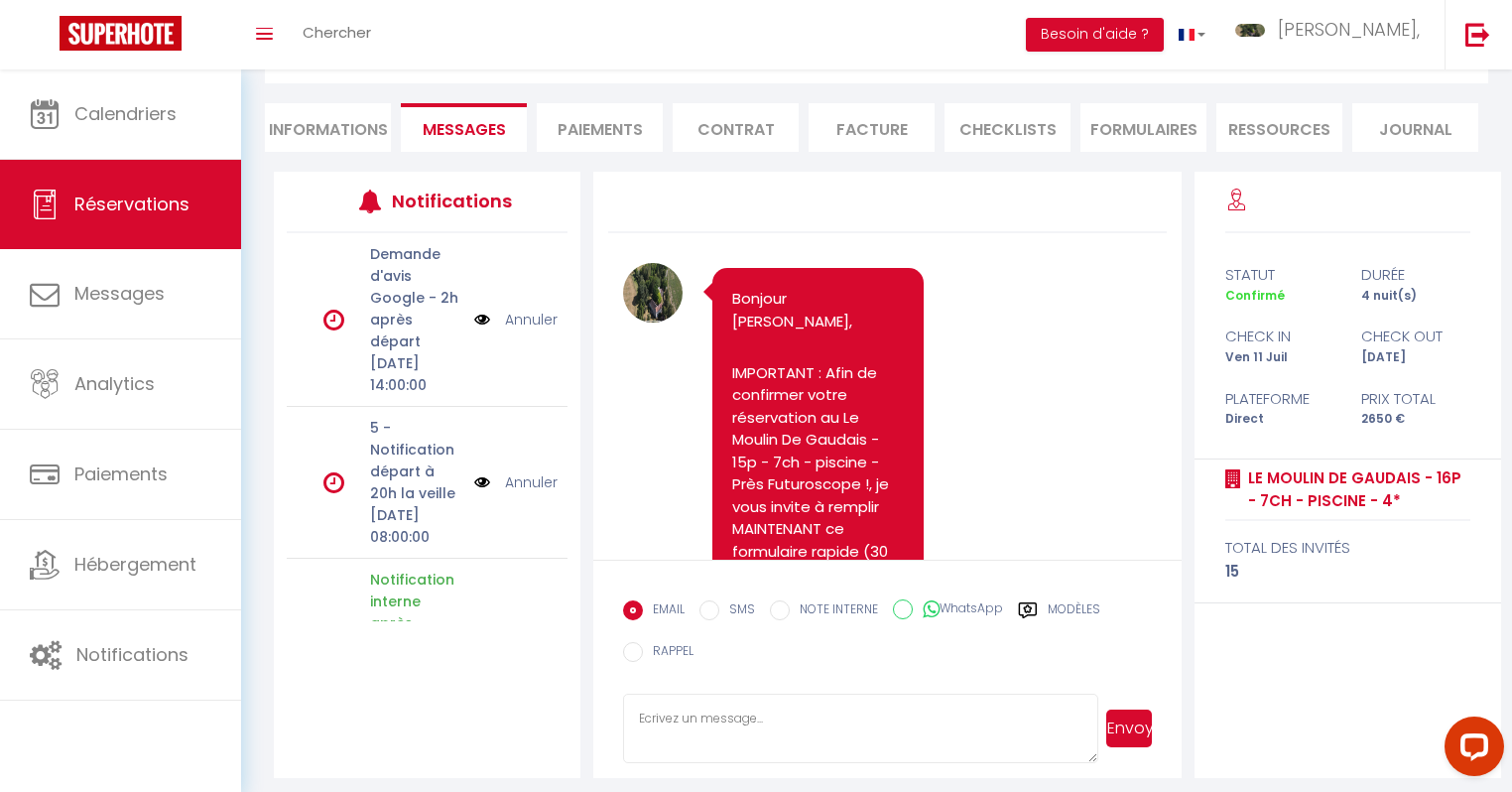 scroll, scrollTop: 166, scrollLeft: 0, axis: vertical 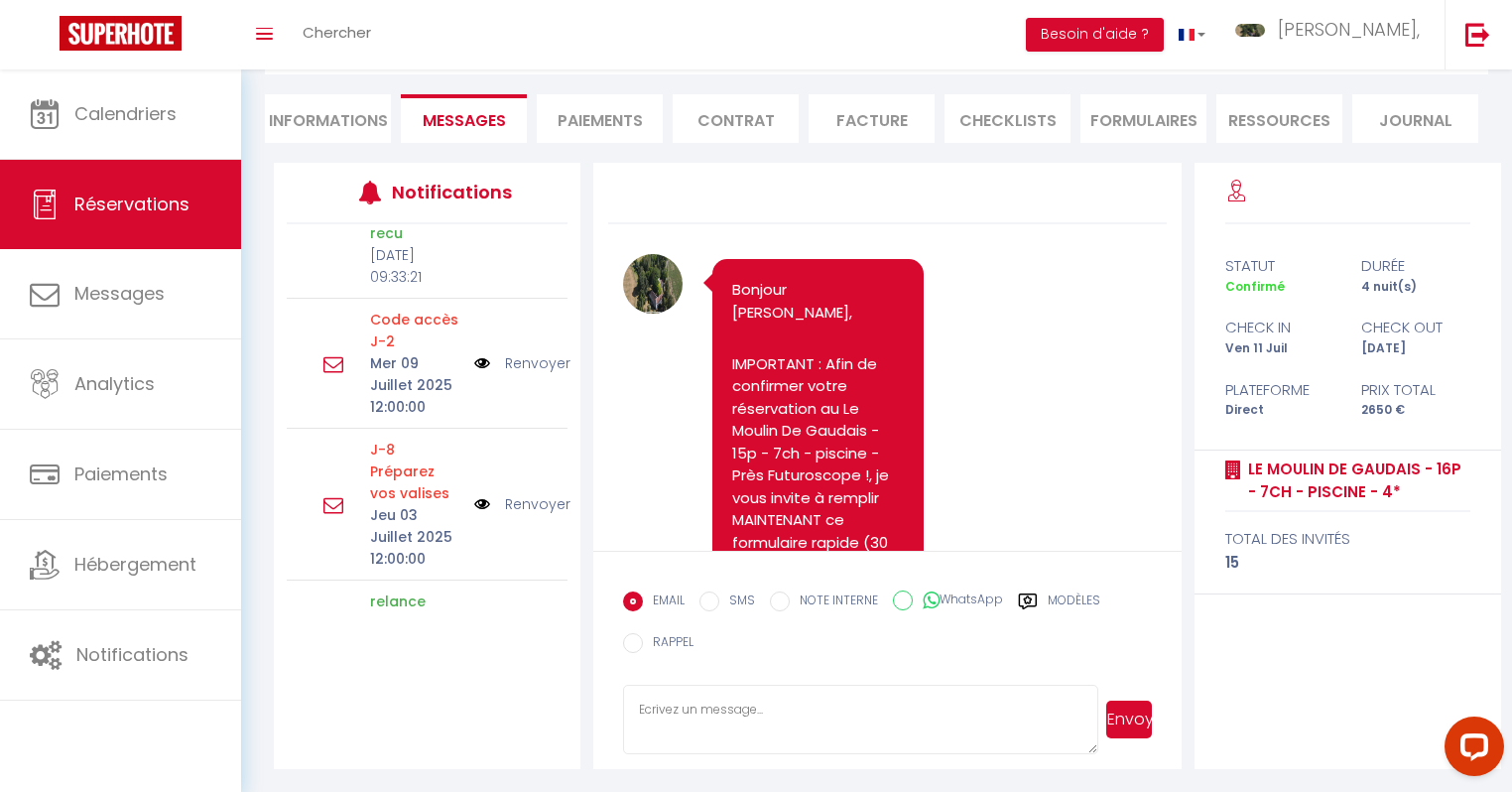 click on "Renvoyer" at bounding box center (538, 363) 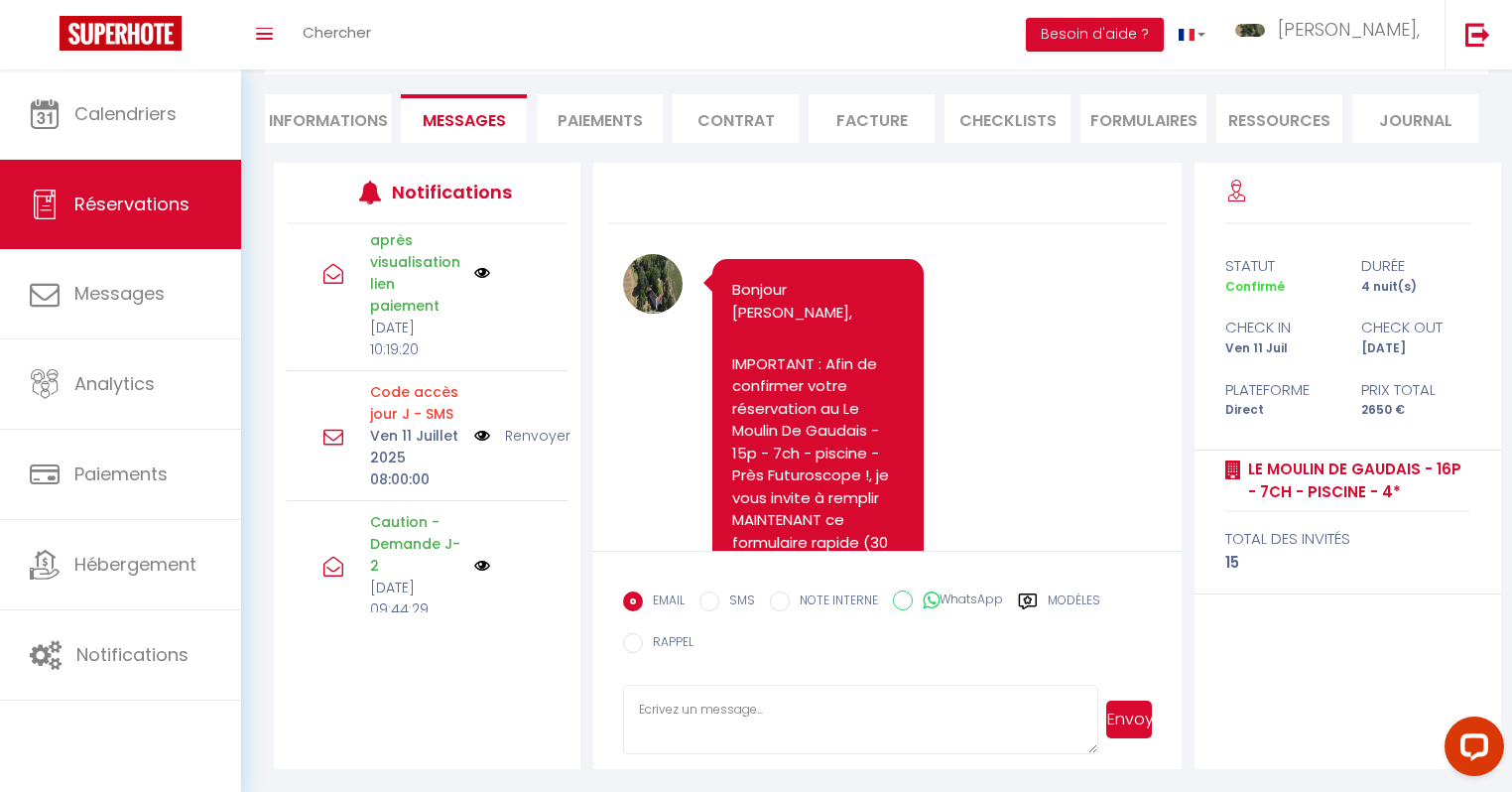 scroll, scrollTop: 501, scrollLeft: 0, axis: vertical 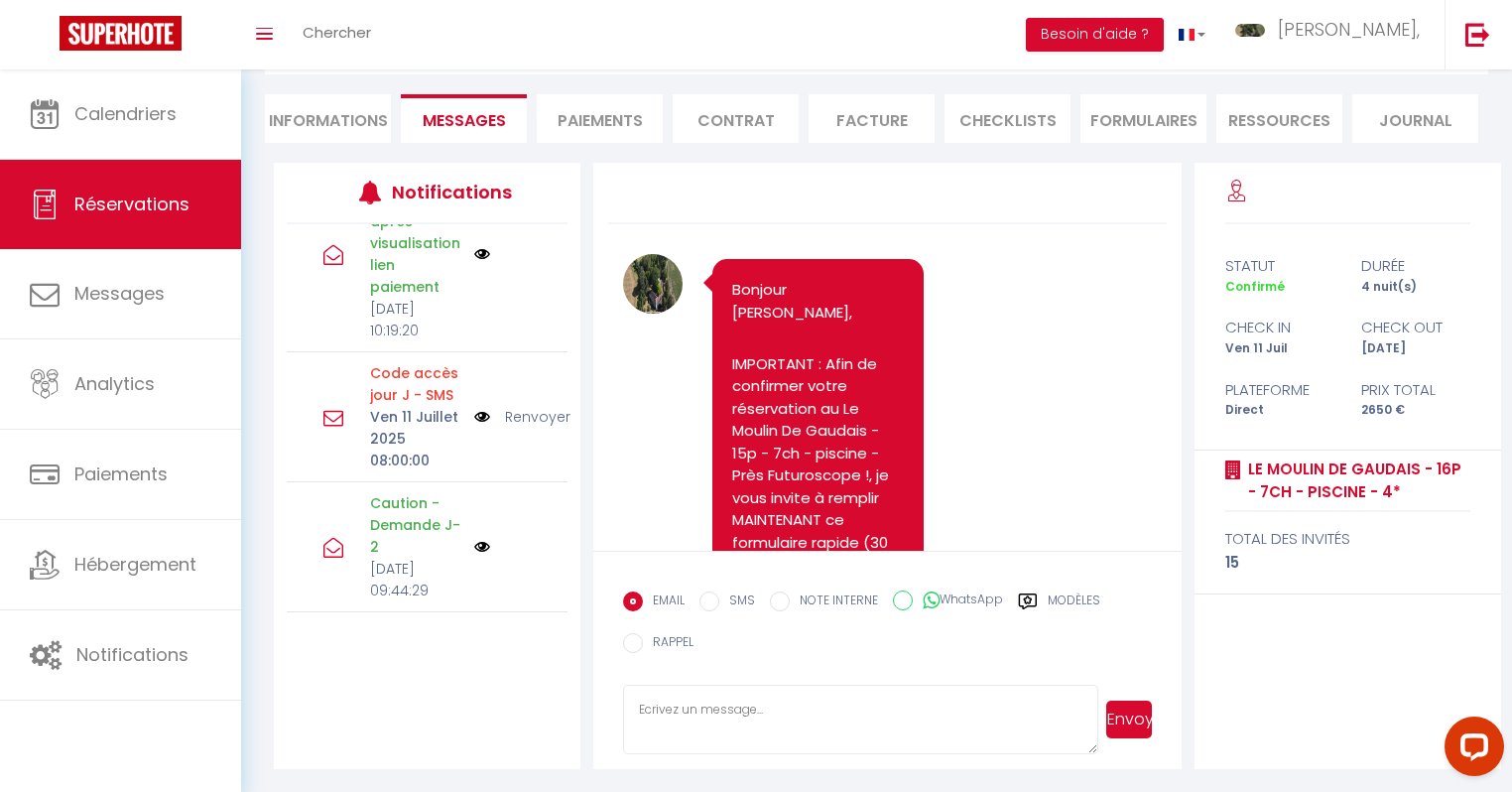 click at bounding box center [482, 417] 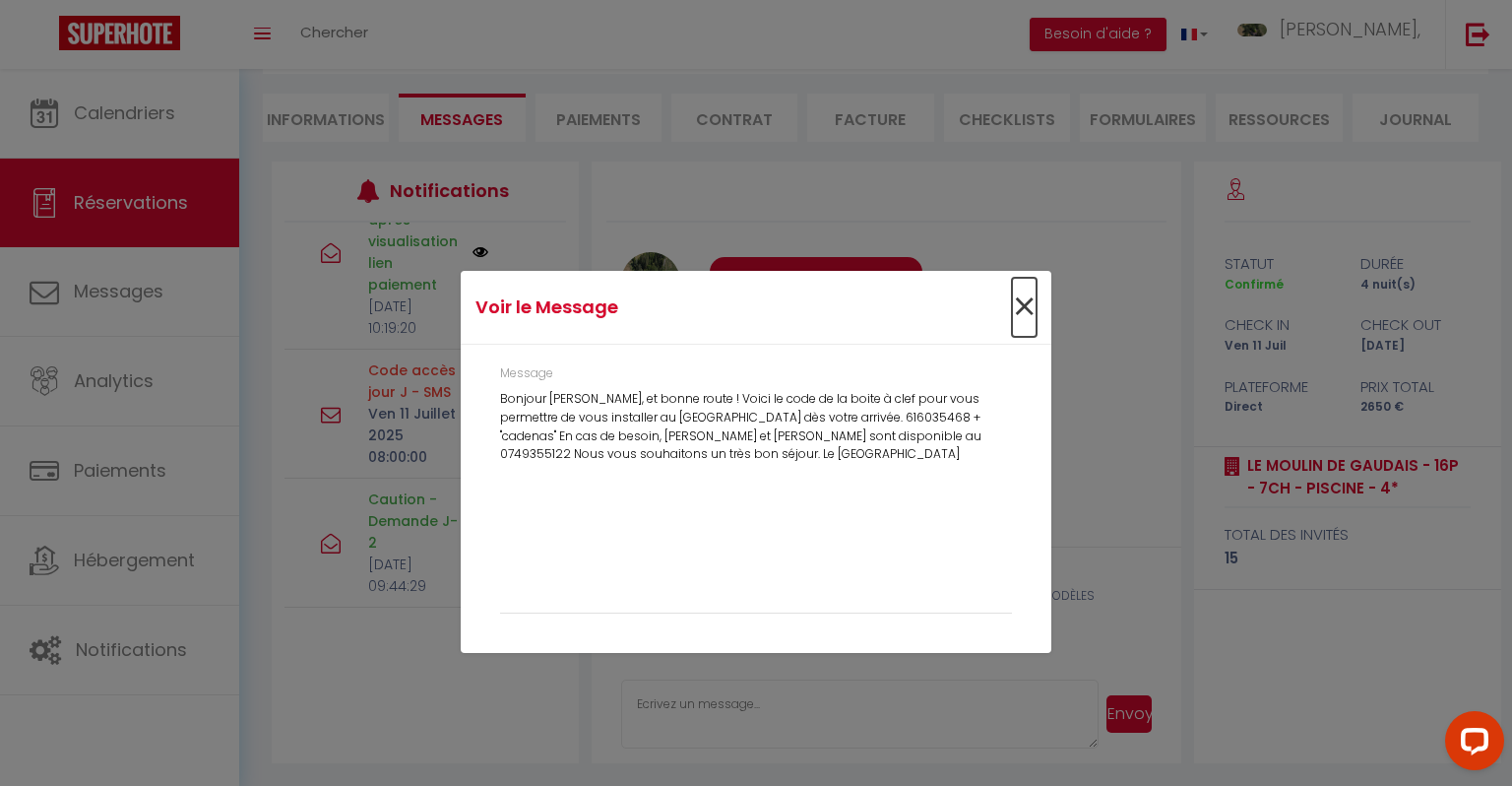 click on "×" at bounding box center [1024, 307] 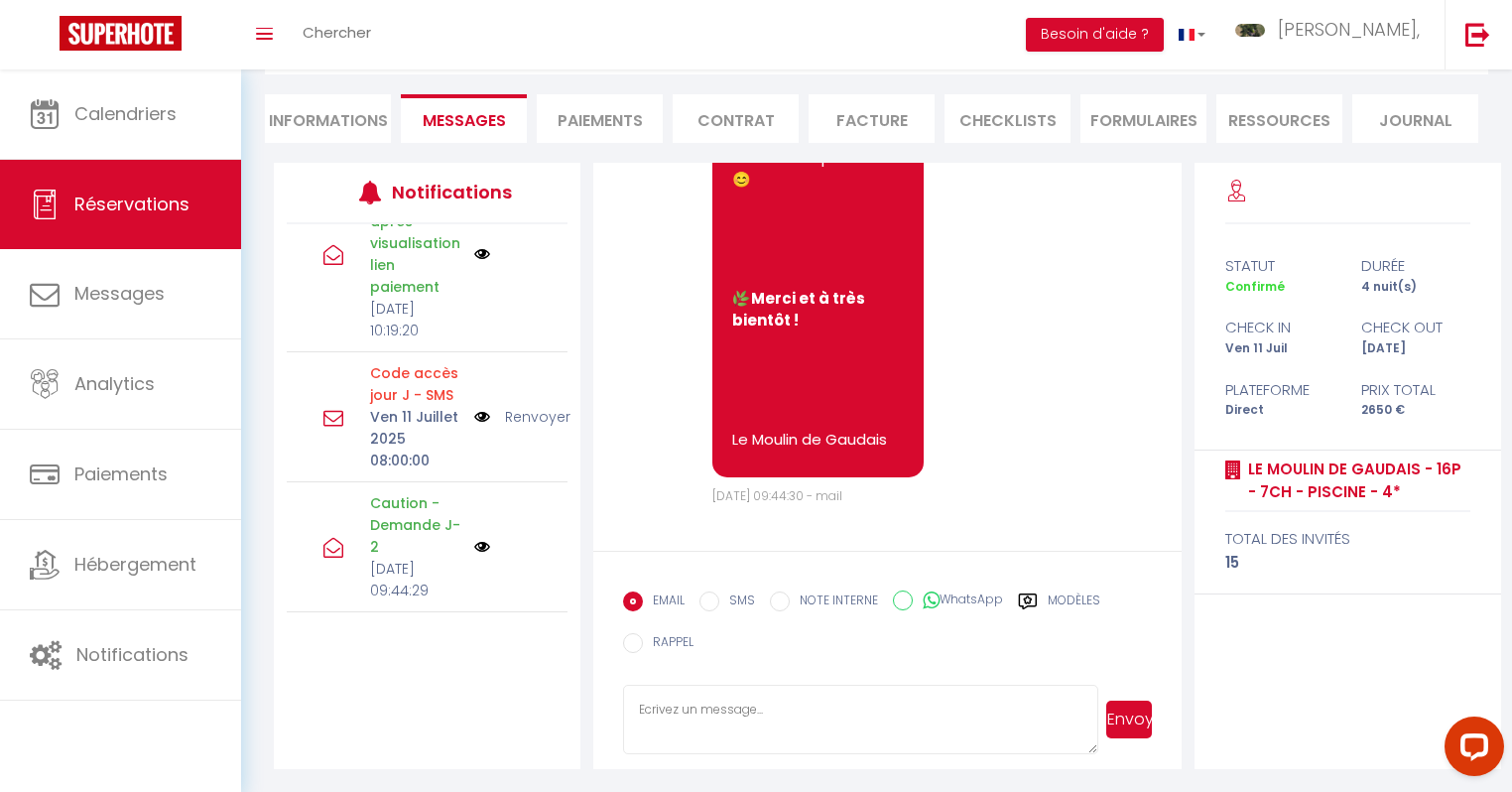 scroll, scrollTop: 13966, scrollLeft: 0, axis: vertical 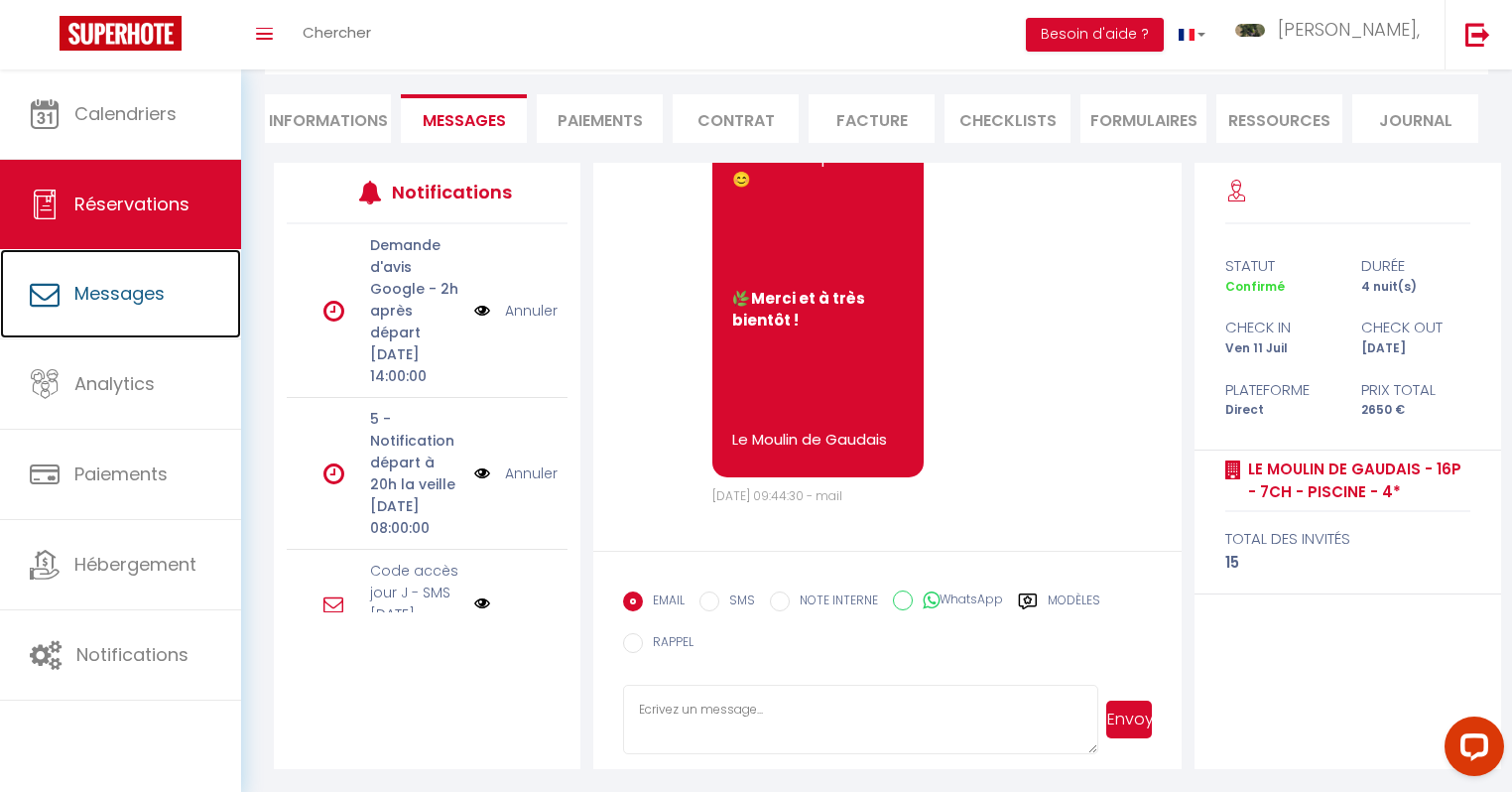 click on "Messages" at bounding box center (119, 293) 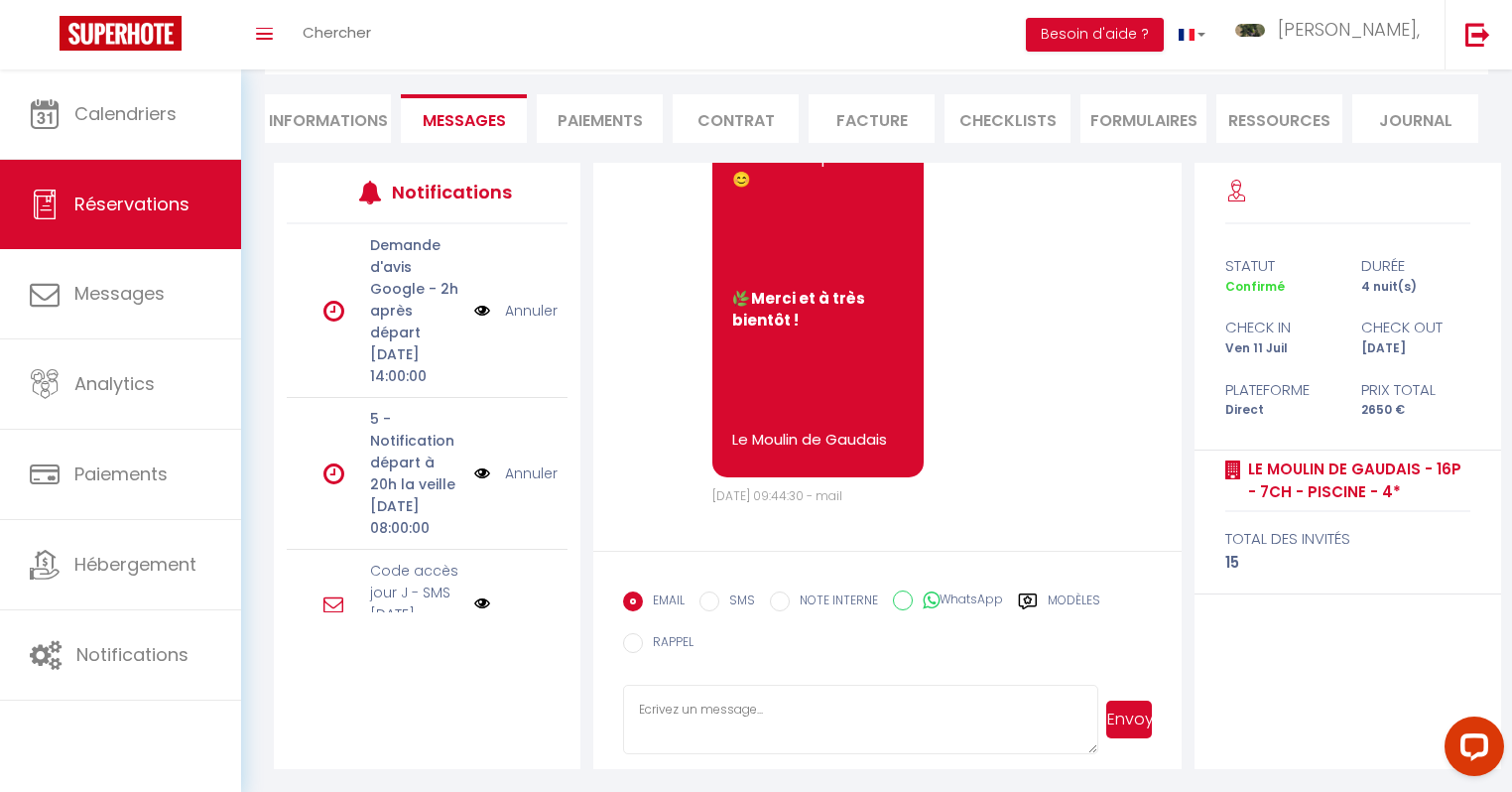 scroll, scrollTop: 0, scrollLeft: 0, axis: both 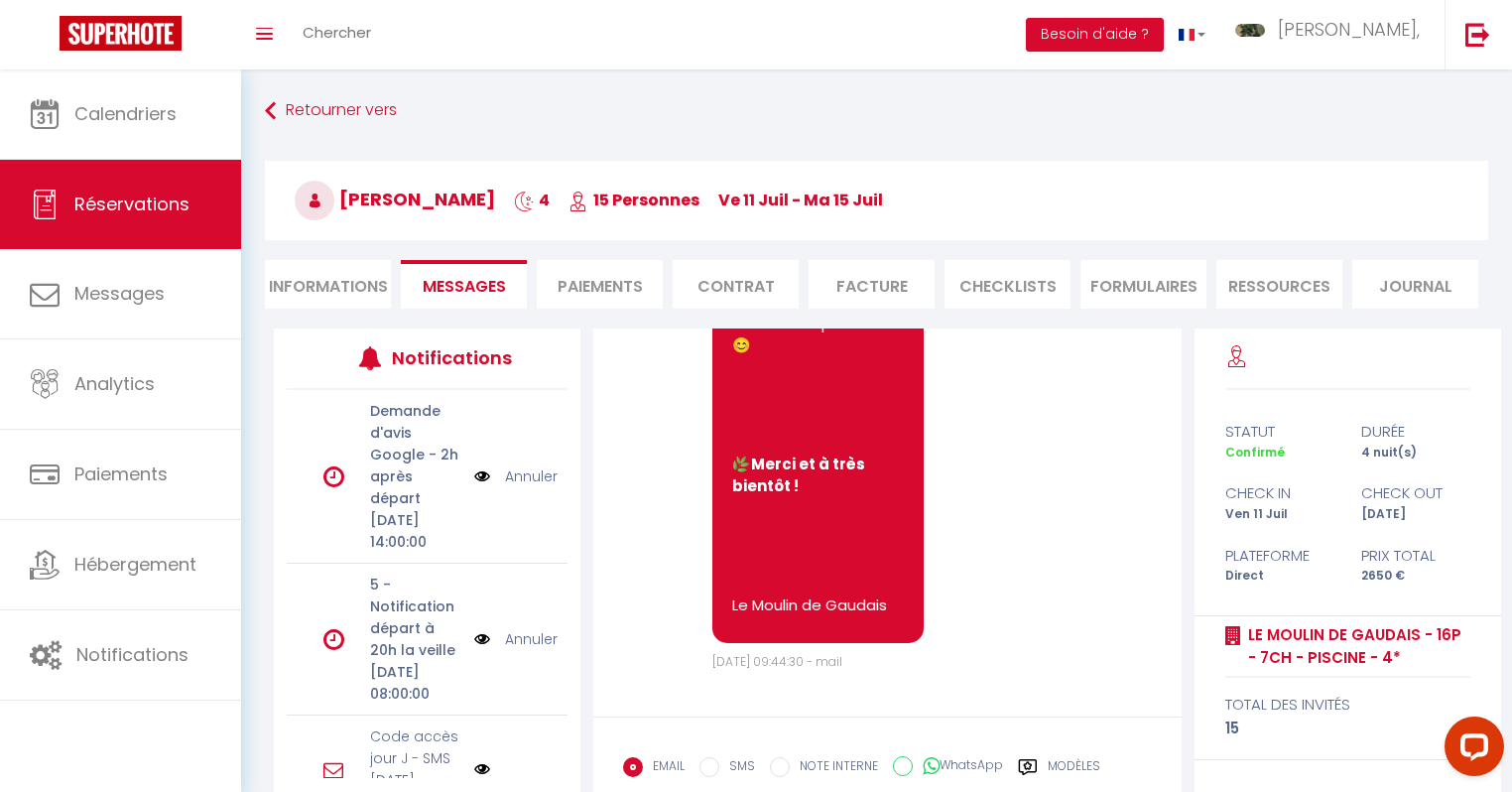 select on "message" 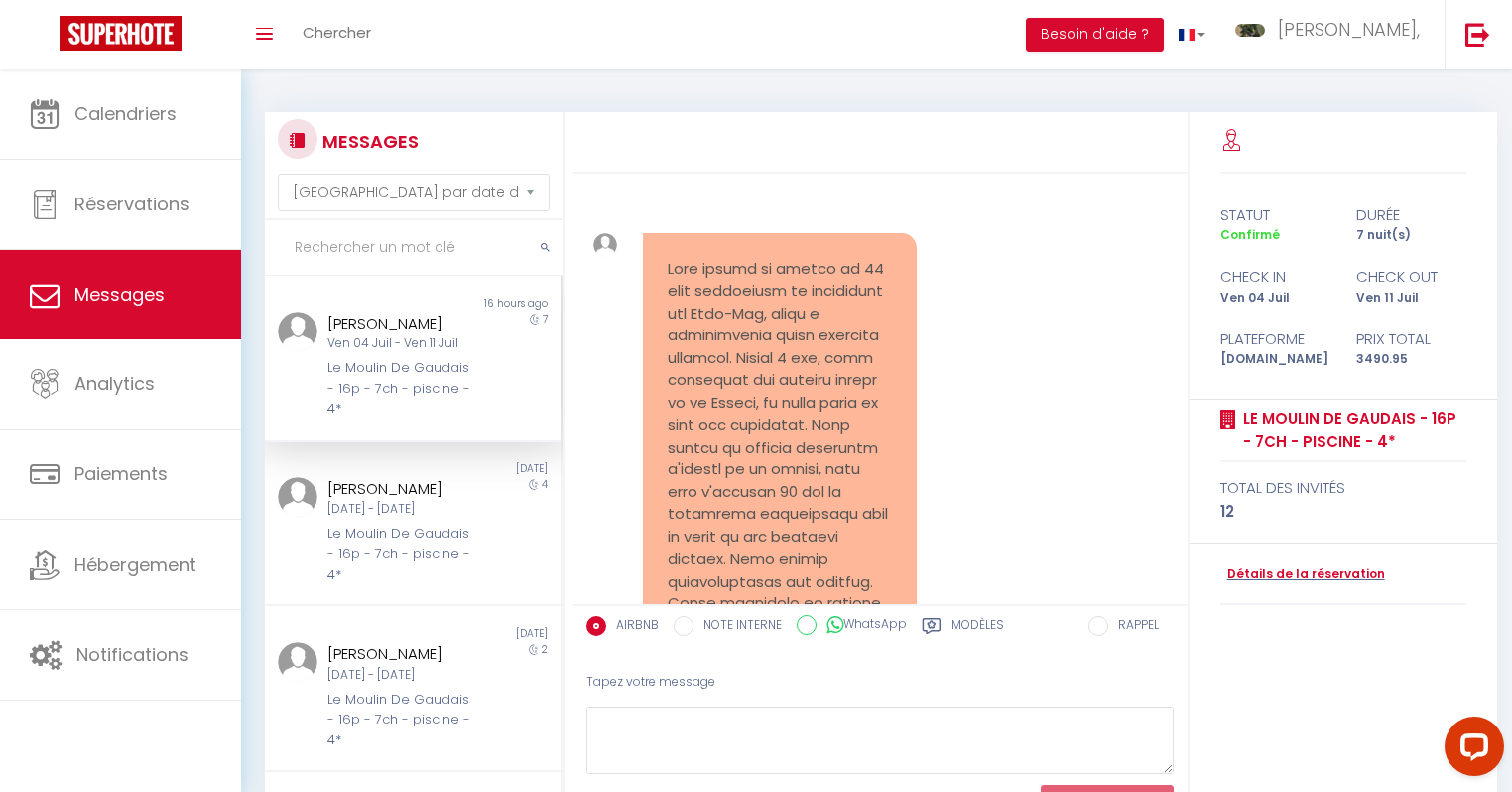 scroll, scrollTop: 14604, scrollLeft: 0, axis: vertical 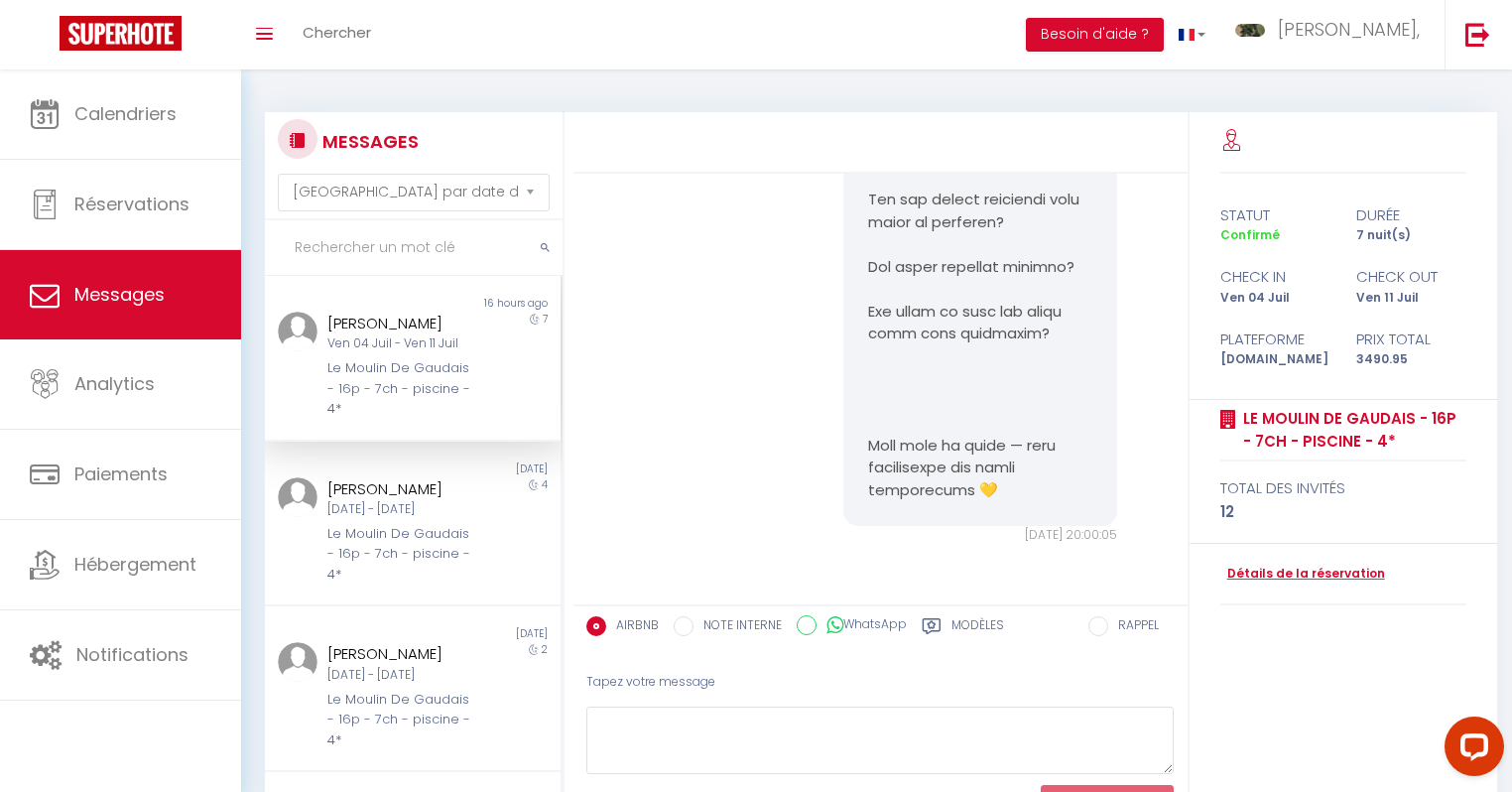 click on "[DATE] - [DATE]" at bounding box center [400, 509] 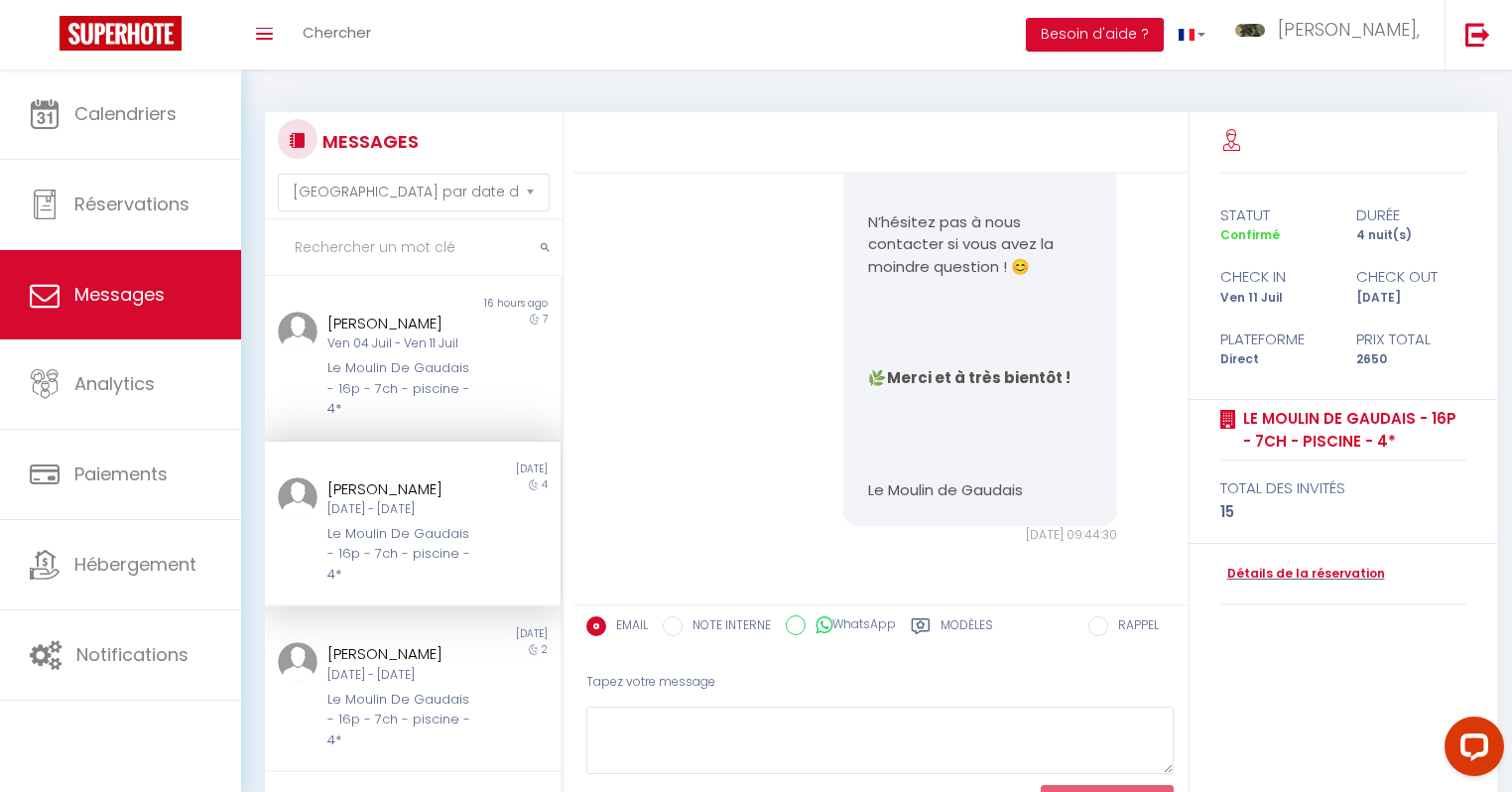 scroll, scrollTop: 12091, scrollLeft: 0, axis: vertical 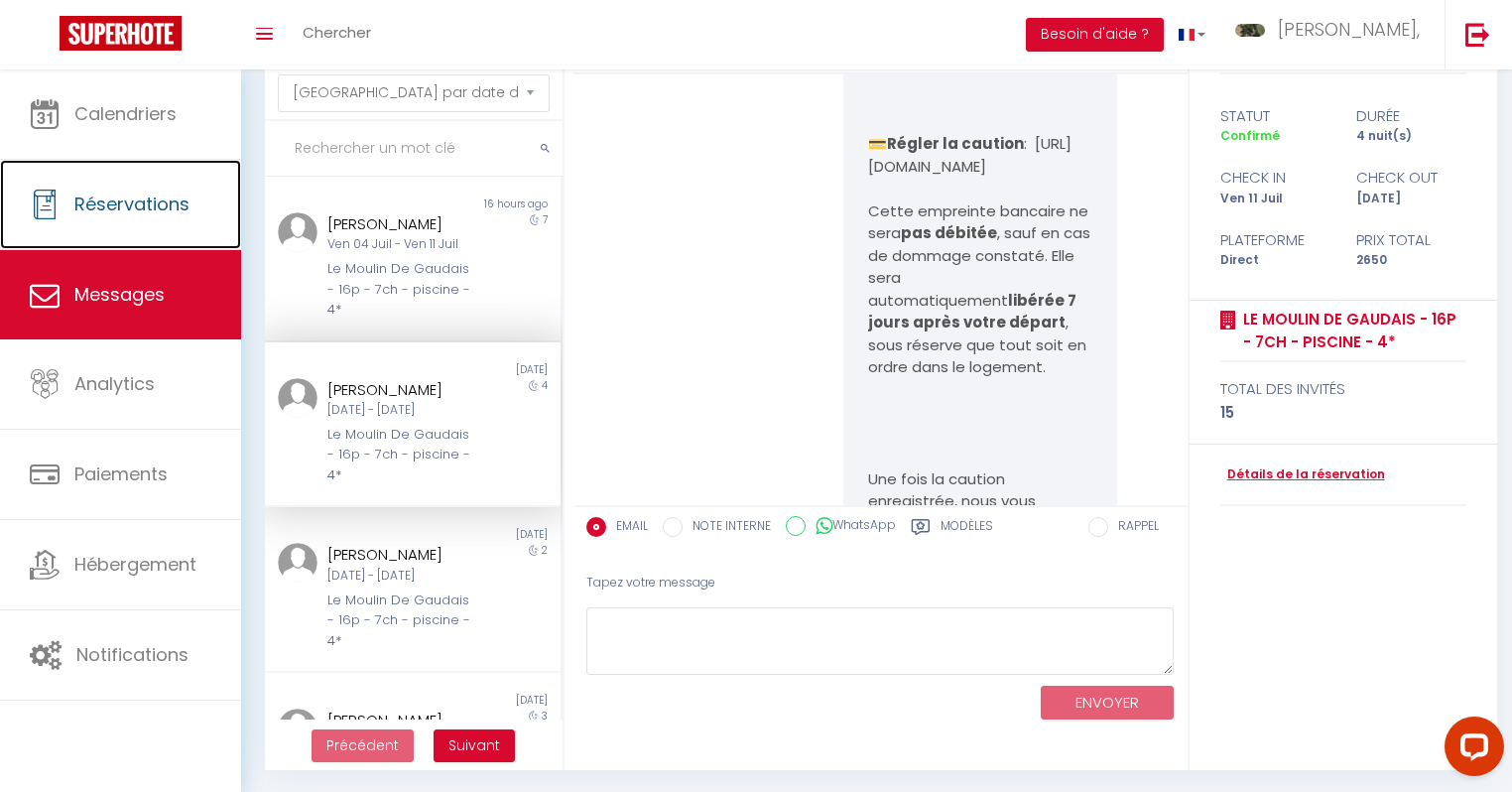 click on "Réservations" at bounding box center (132, 203) 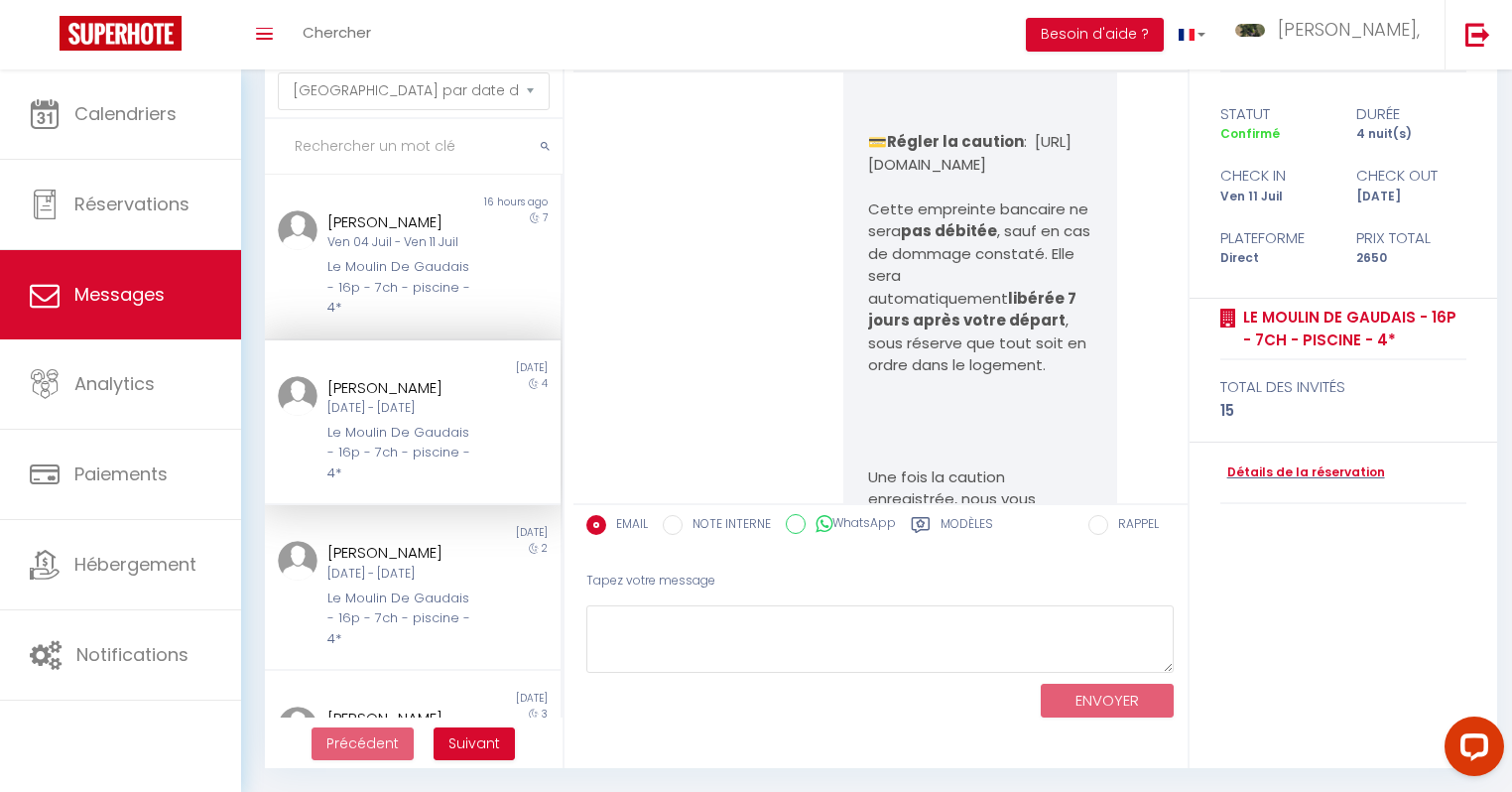 select on "not_cancelled" 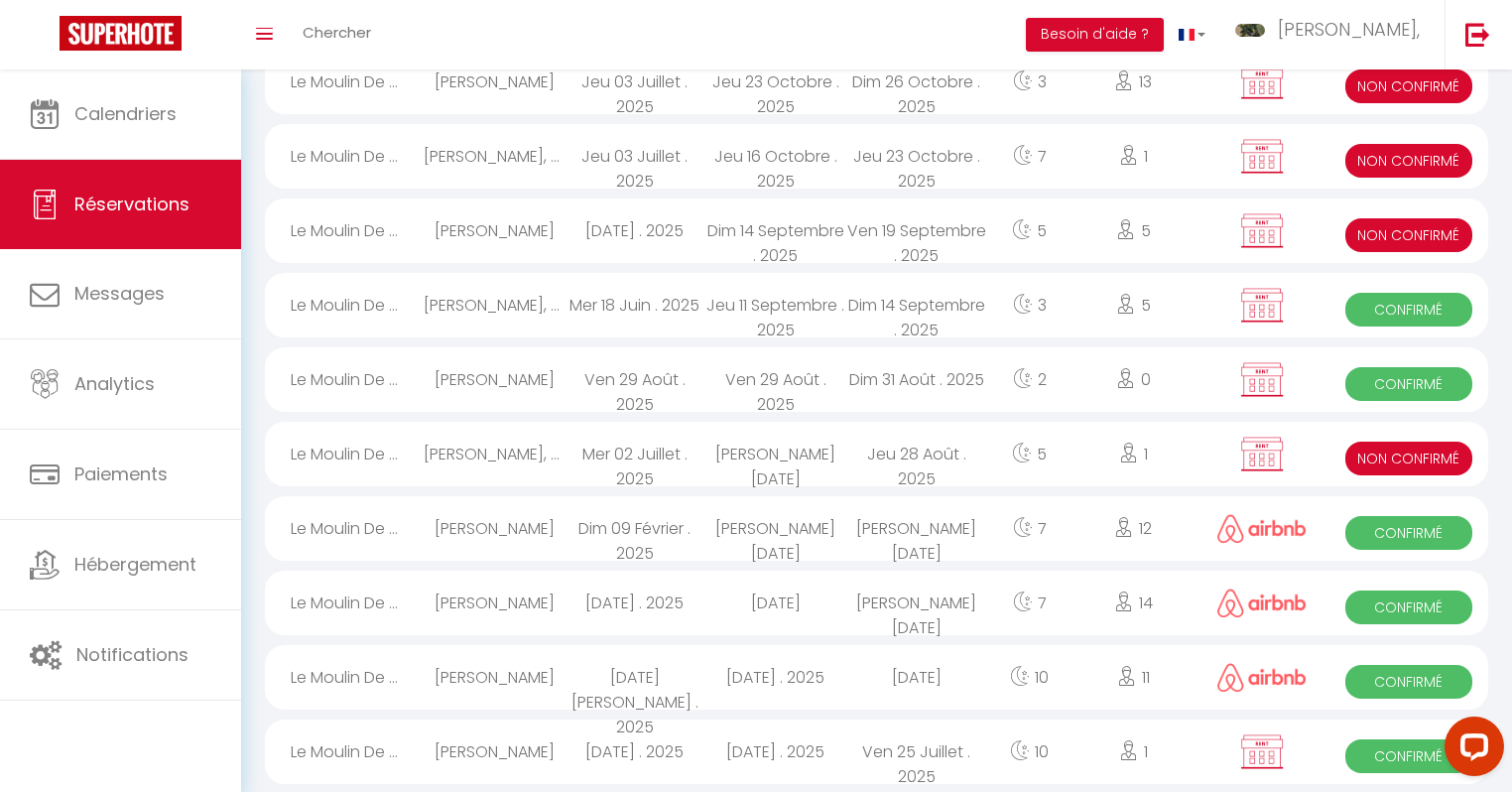 scroll, scrollTop: 1278, scrollLeft: 0, axis: vertical 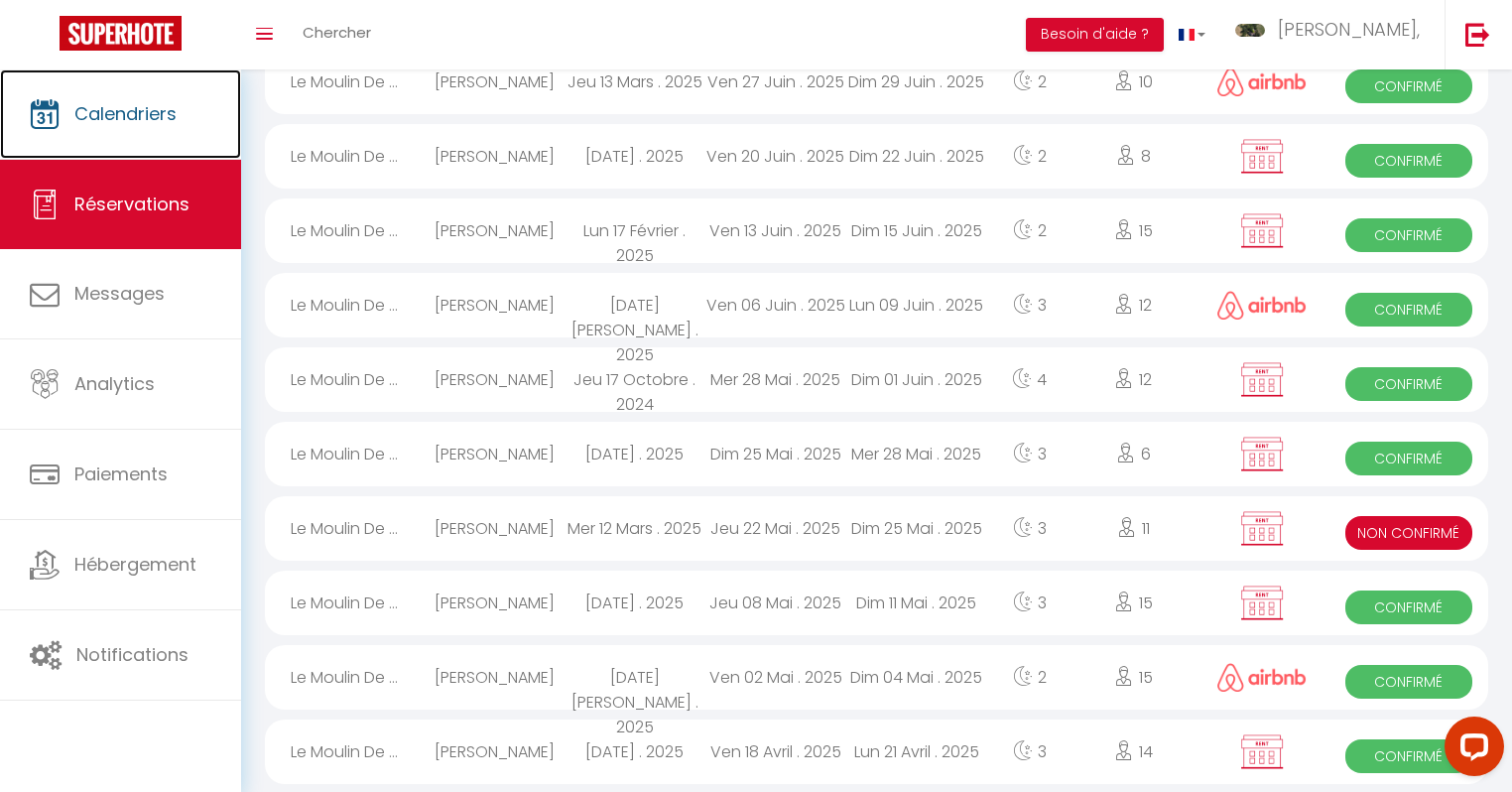 click on "Calendriers" at bounding box center (120, 114) 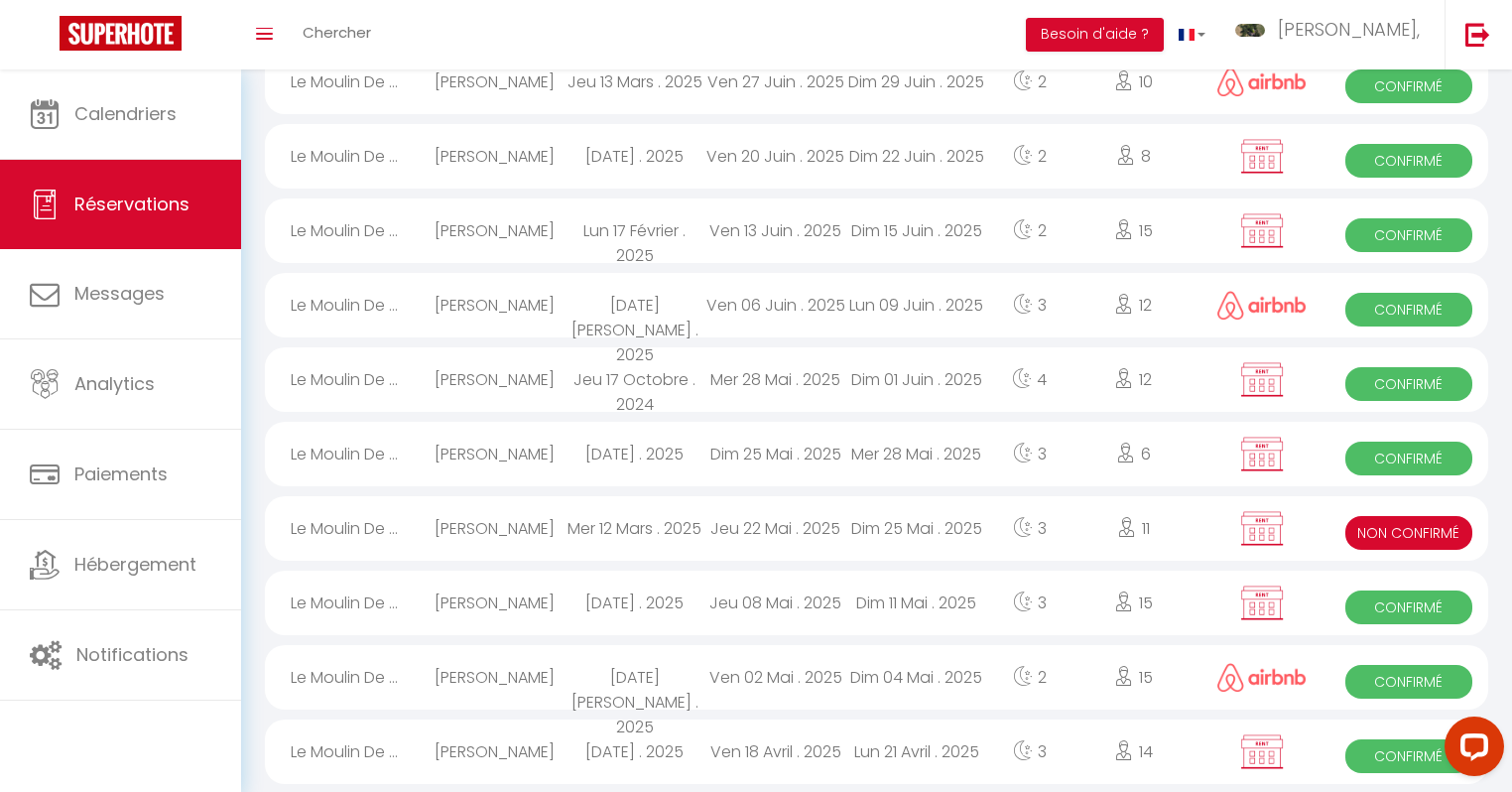 scroll, scrollTop: 0, scrollLeft: 0, axis: both 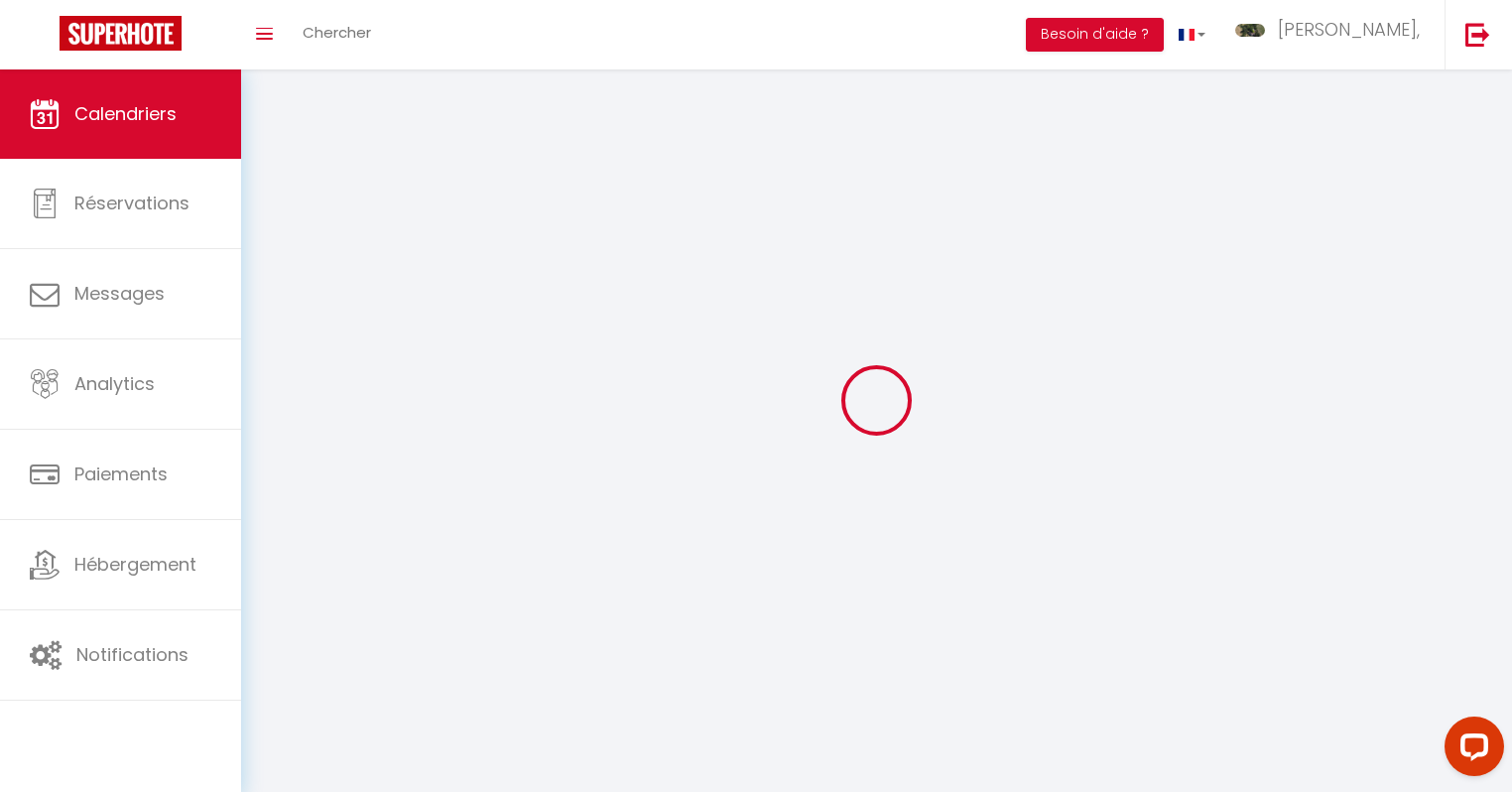 select 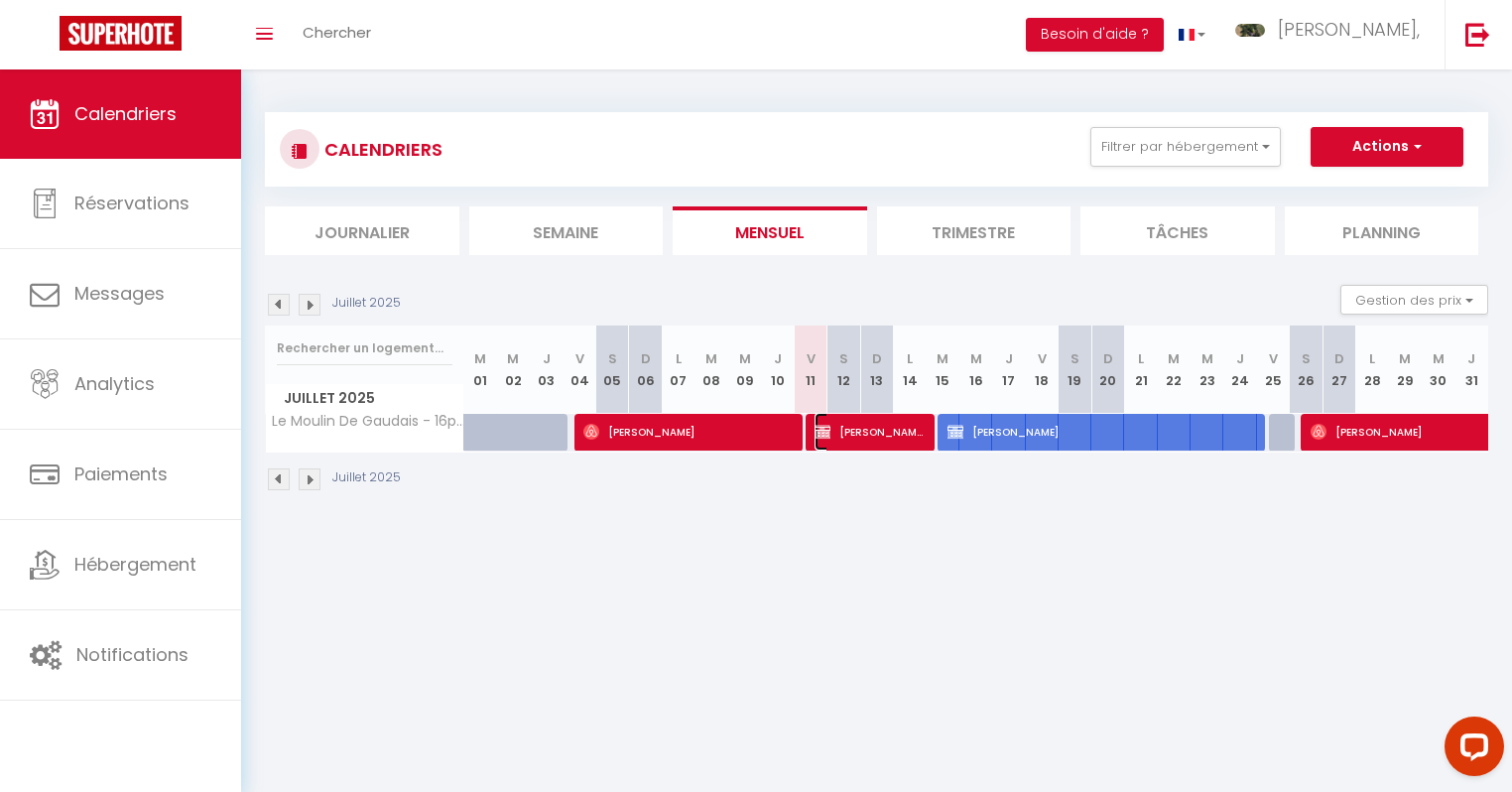 click on "[PERSON_NAME]" at bounding box center [869, 432] 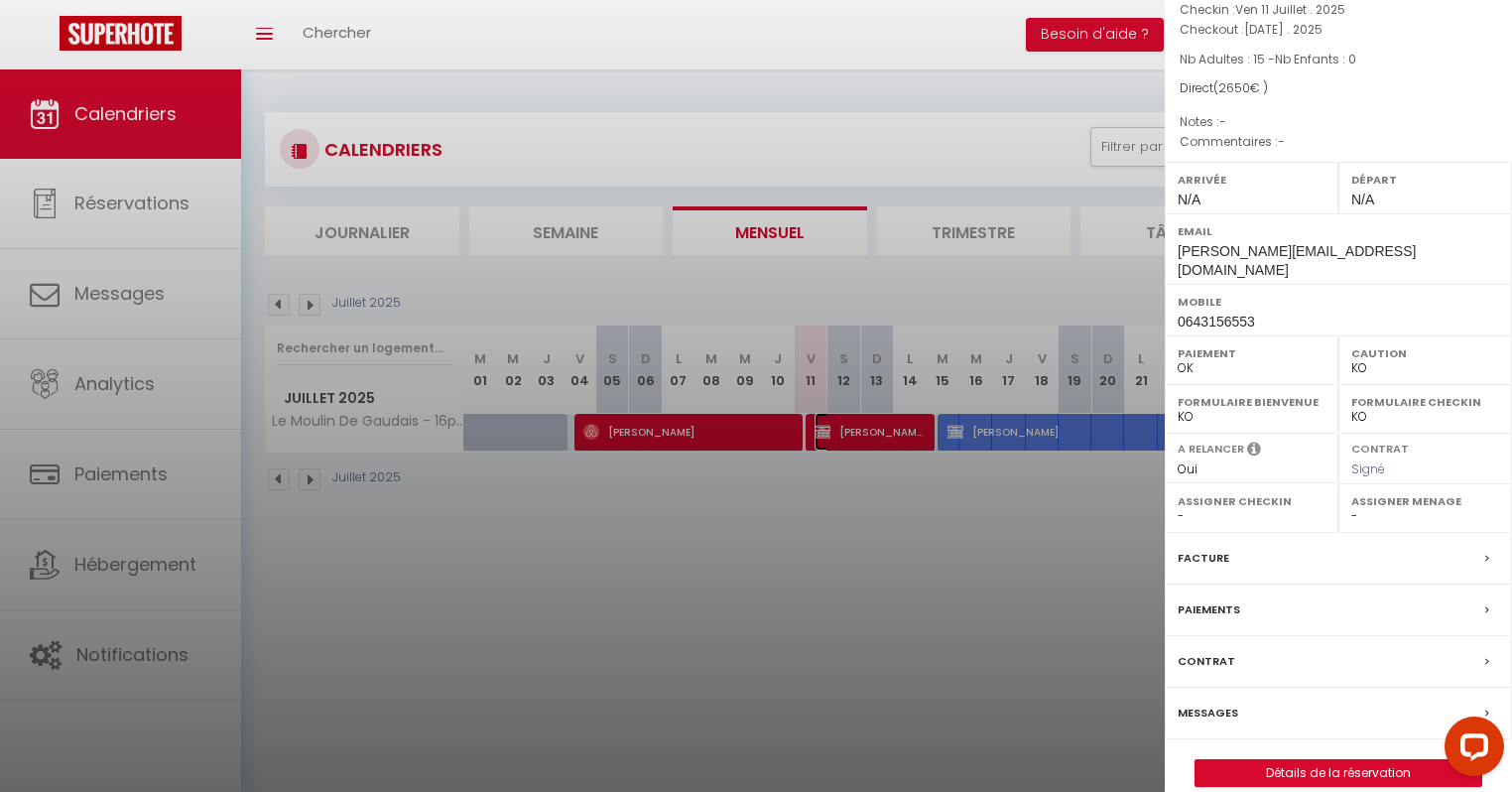 scroll, scrollTop: 149, scrollLeft: 0, axis: vertical 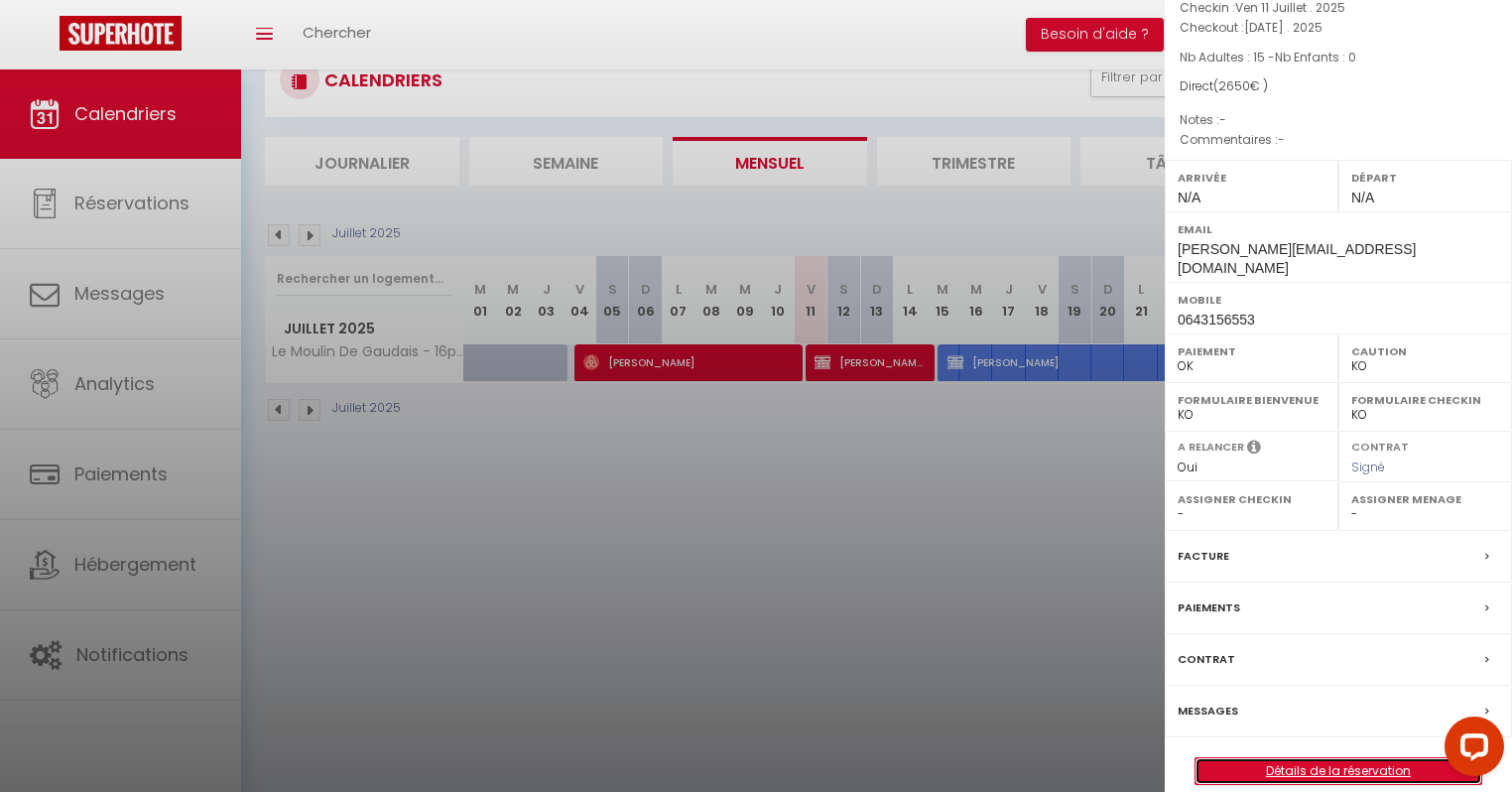 click on "Détails de la réservation" at bounding box center [1338, 771] 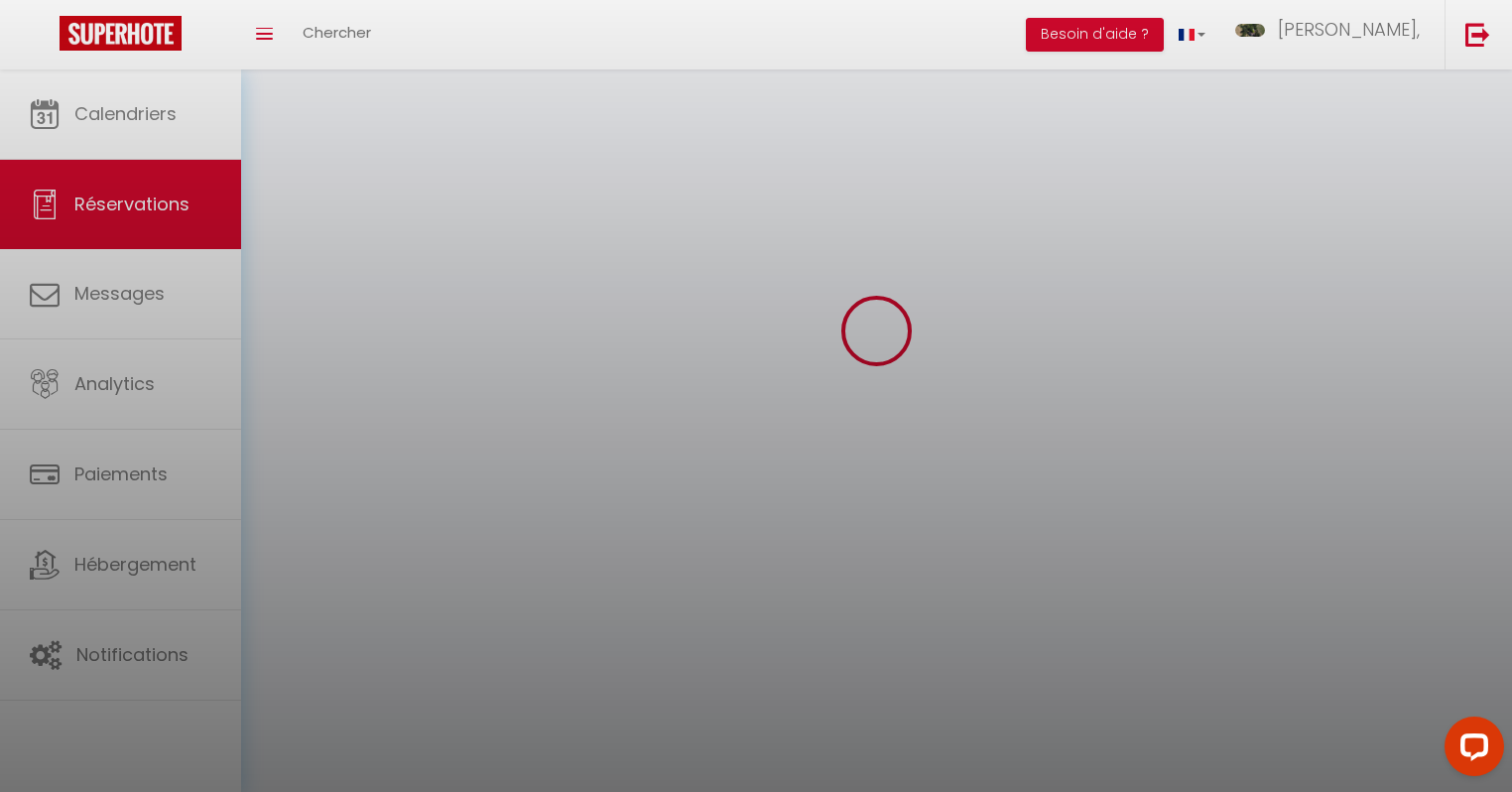 scroll, scrollTop: 0, scrollLeft: 0, axis: both 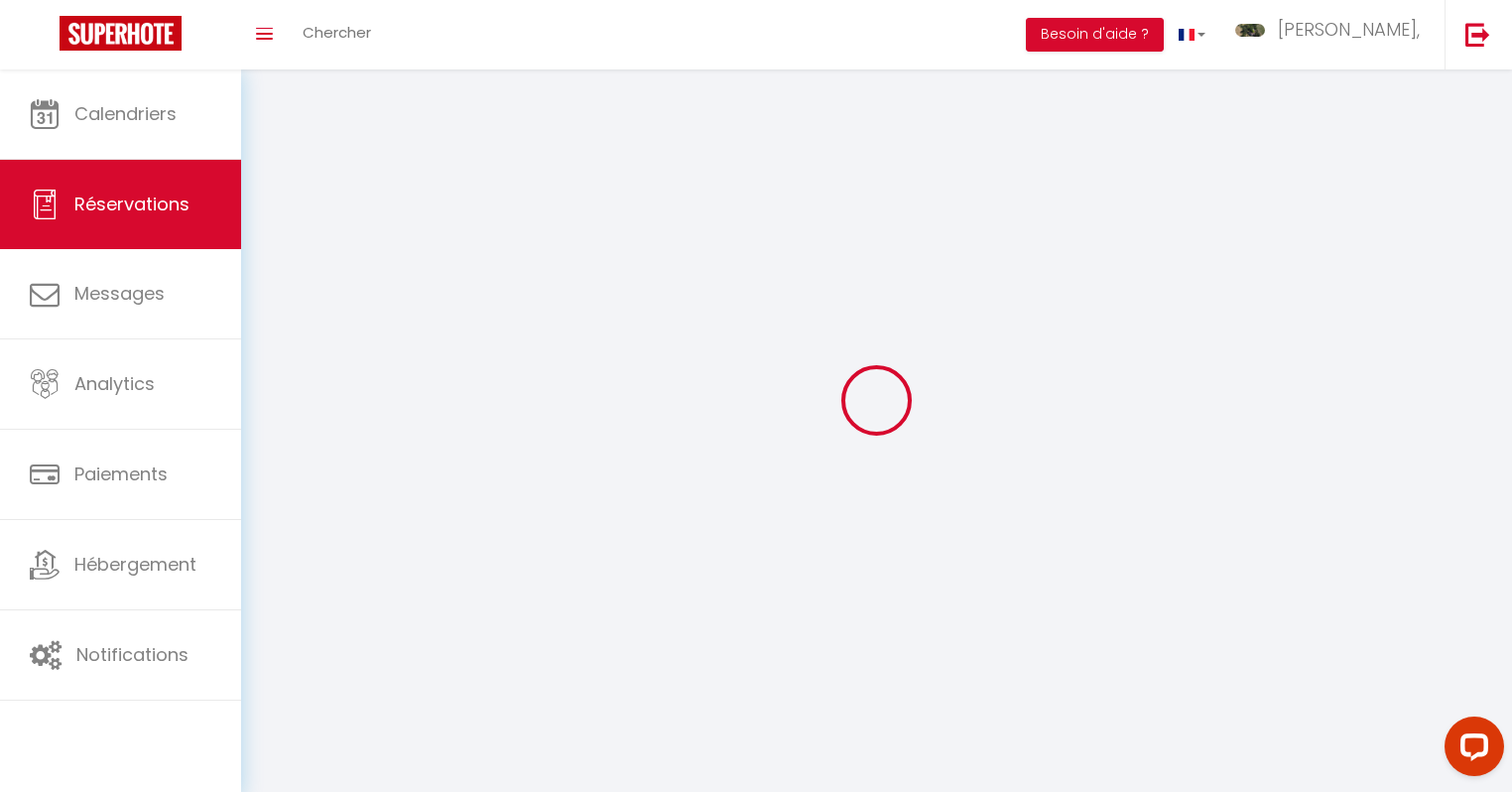 select 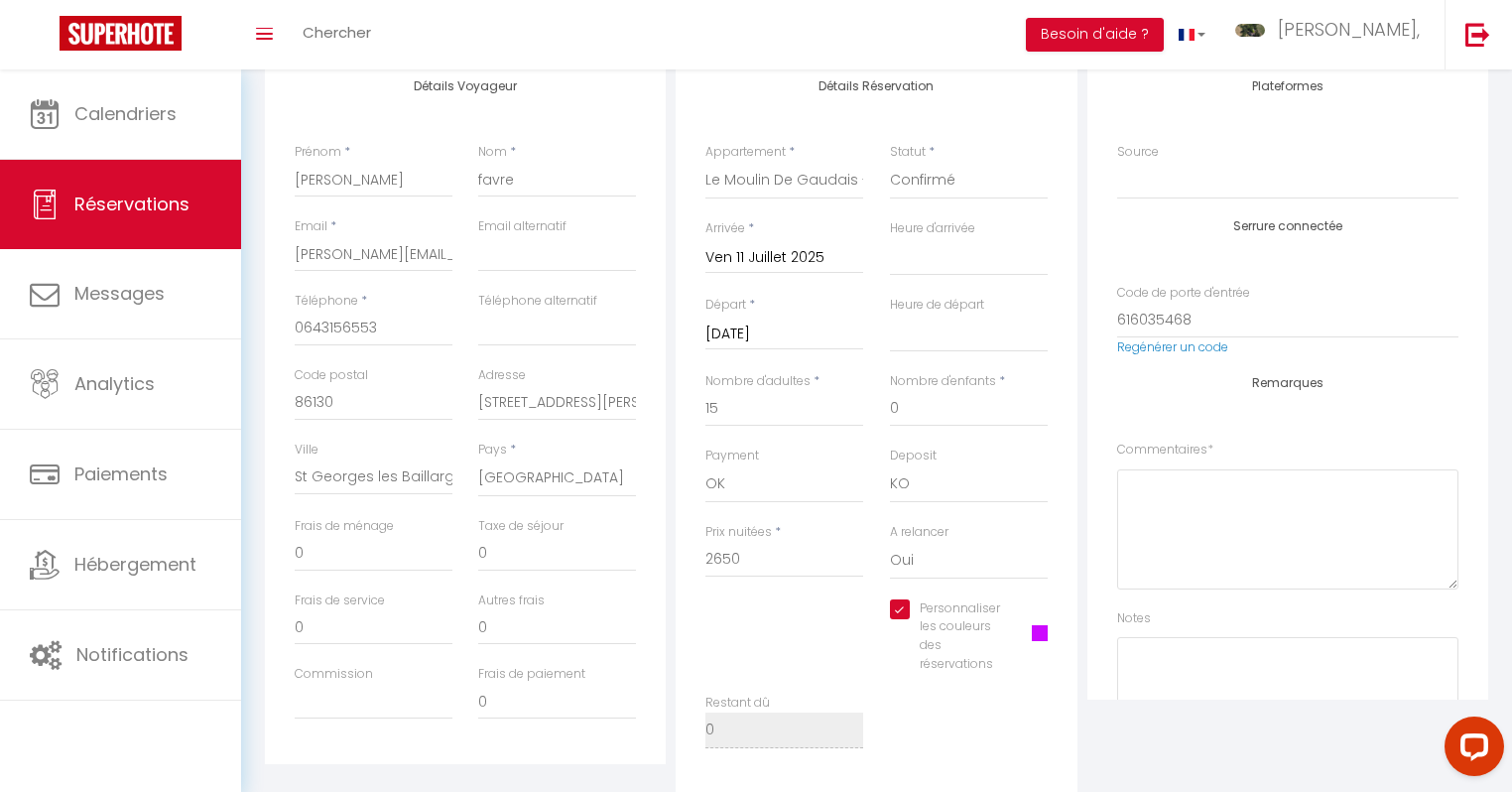 scroll, scrollTop: 238, scrollLeft: 0, axis: vertical 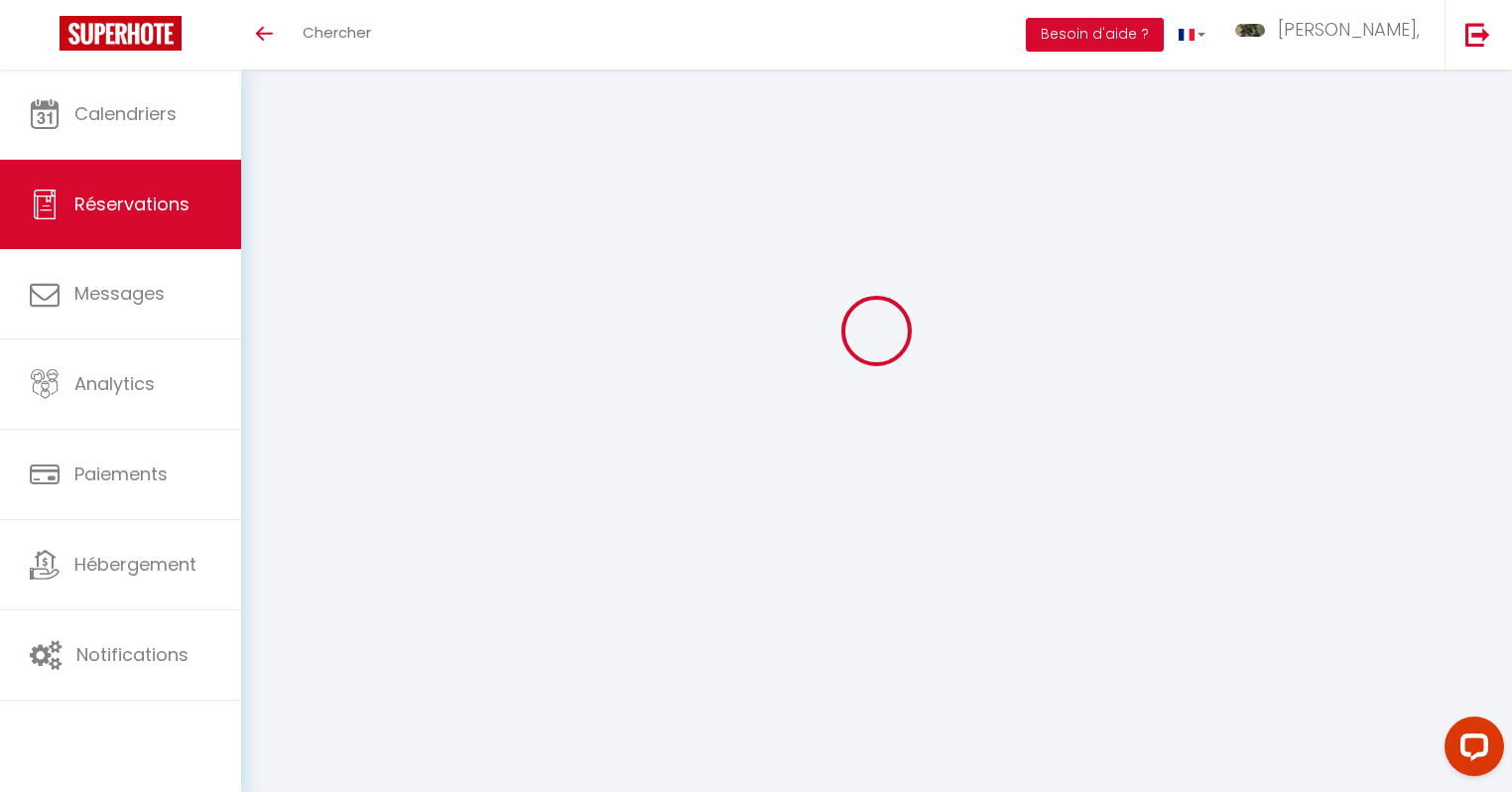 select 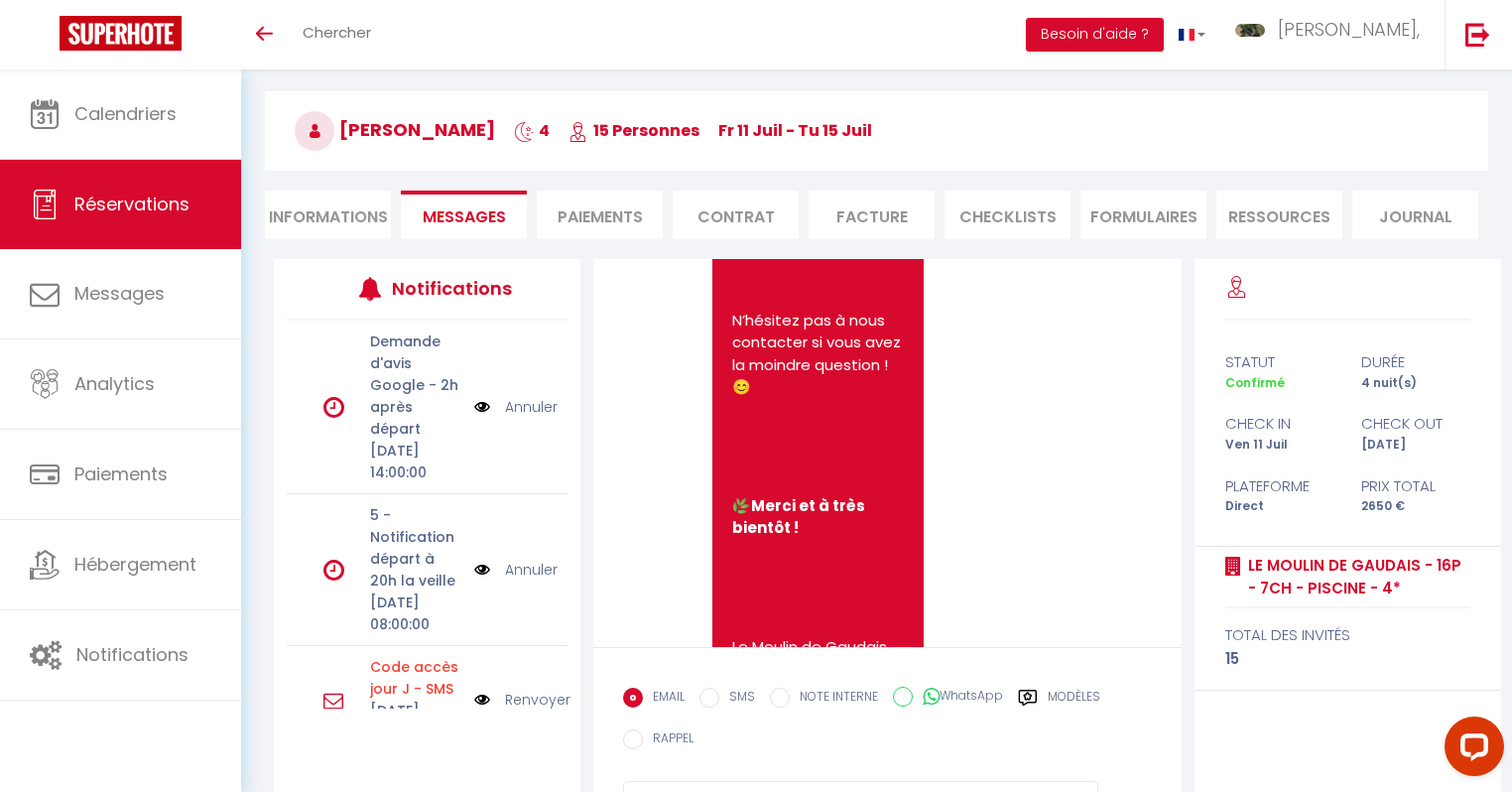 scroll, scrollTop: 13252, scrollLeft: 0, axis: vertical 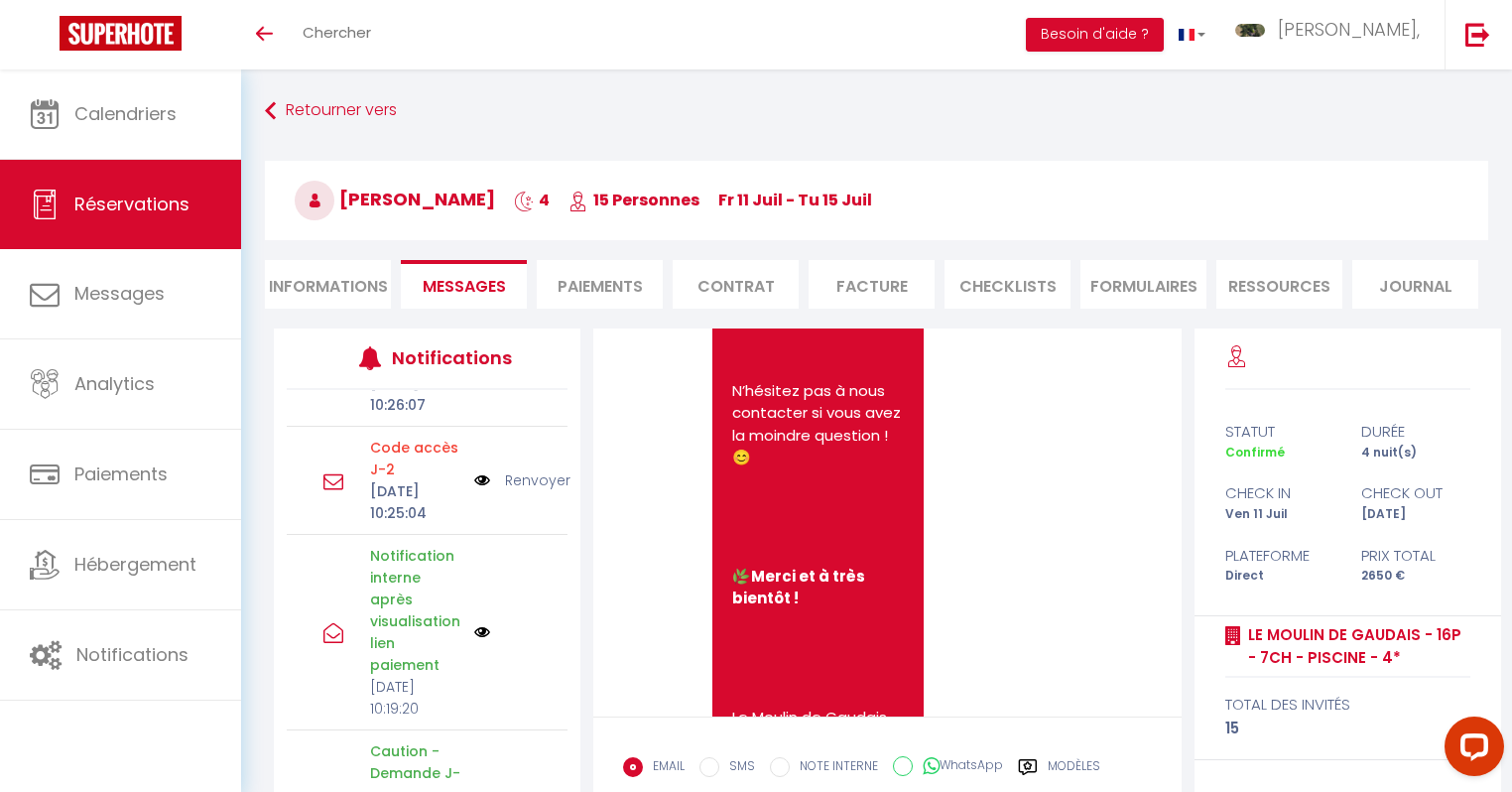 click at bounding box center [482, 480] 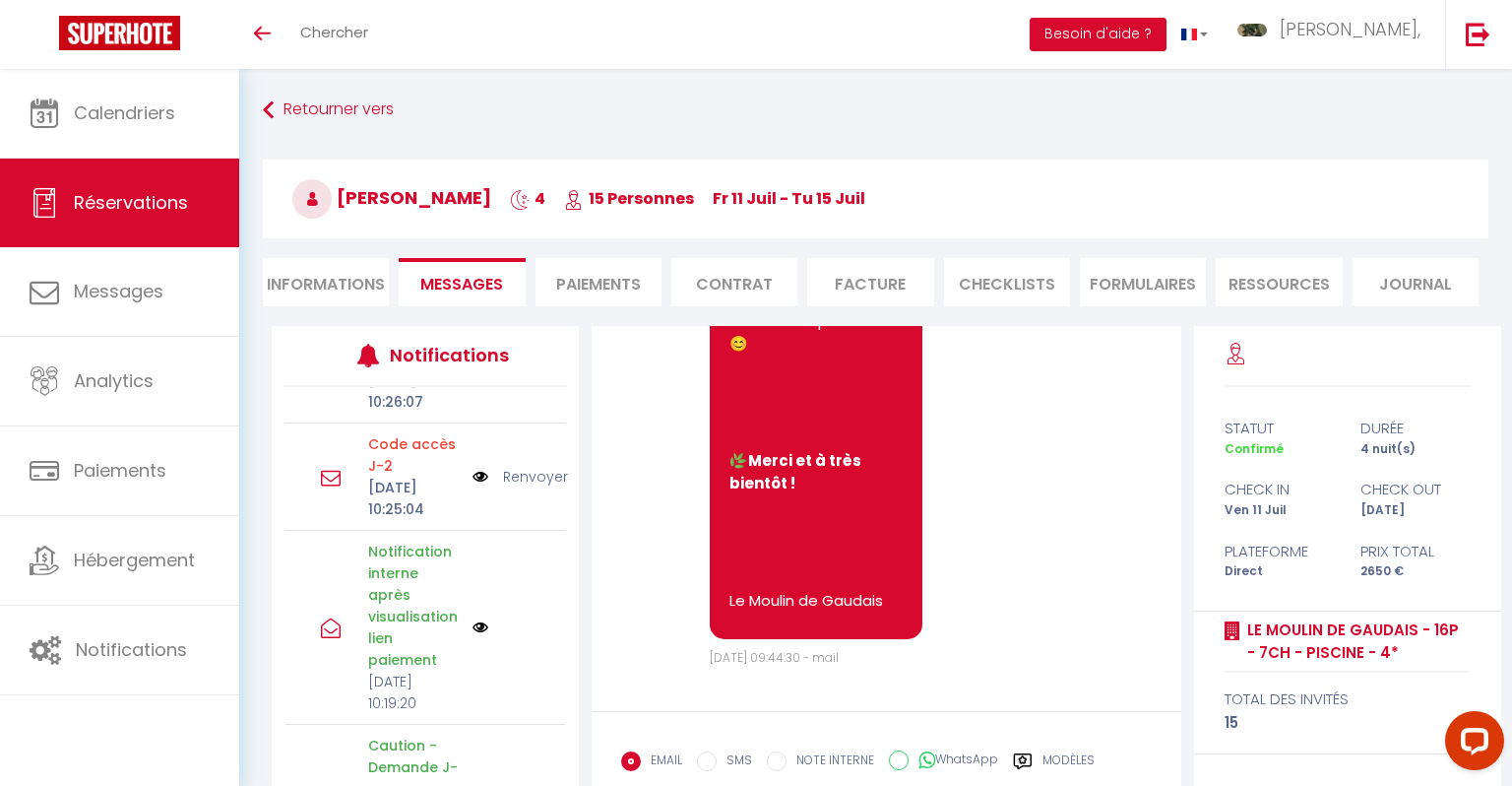 scroll, scrollTop: 13063, scrollLeft: 0, axis: vertical 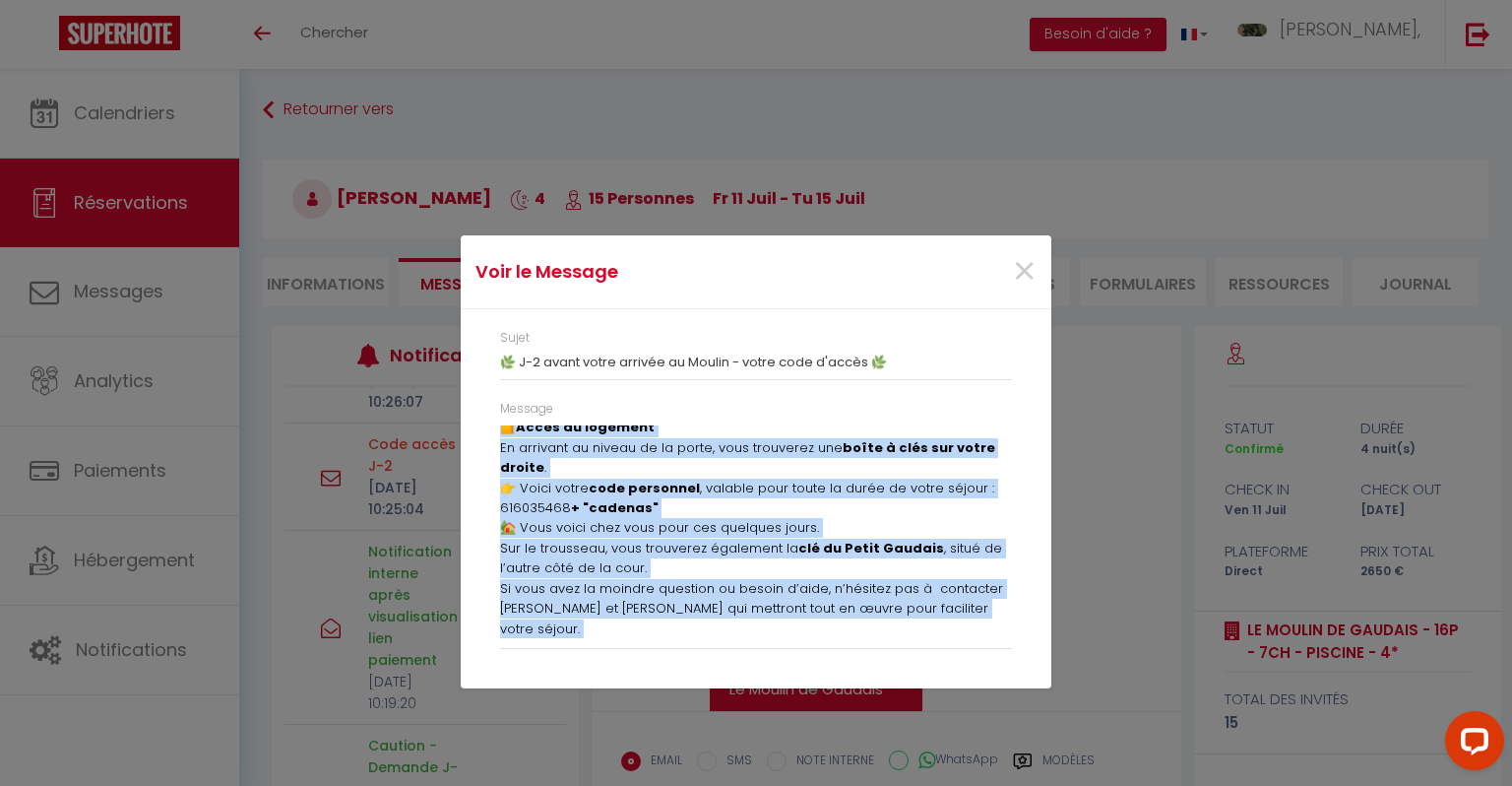 drag, startPoint x: 500, startPoint y: 432, endPoint x: 826, endPoint y: 643, distance: 388.32589 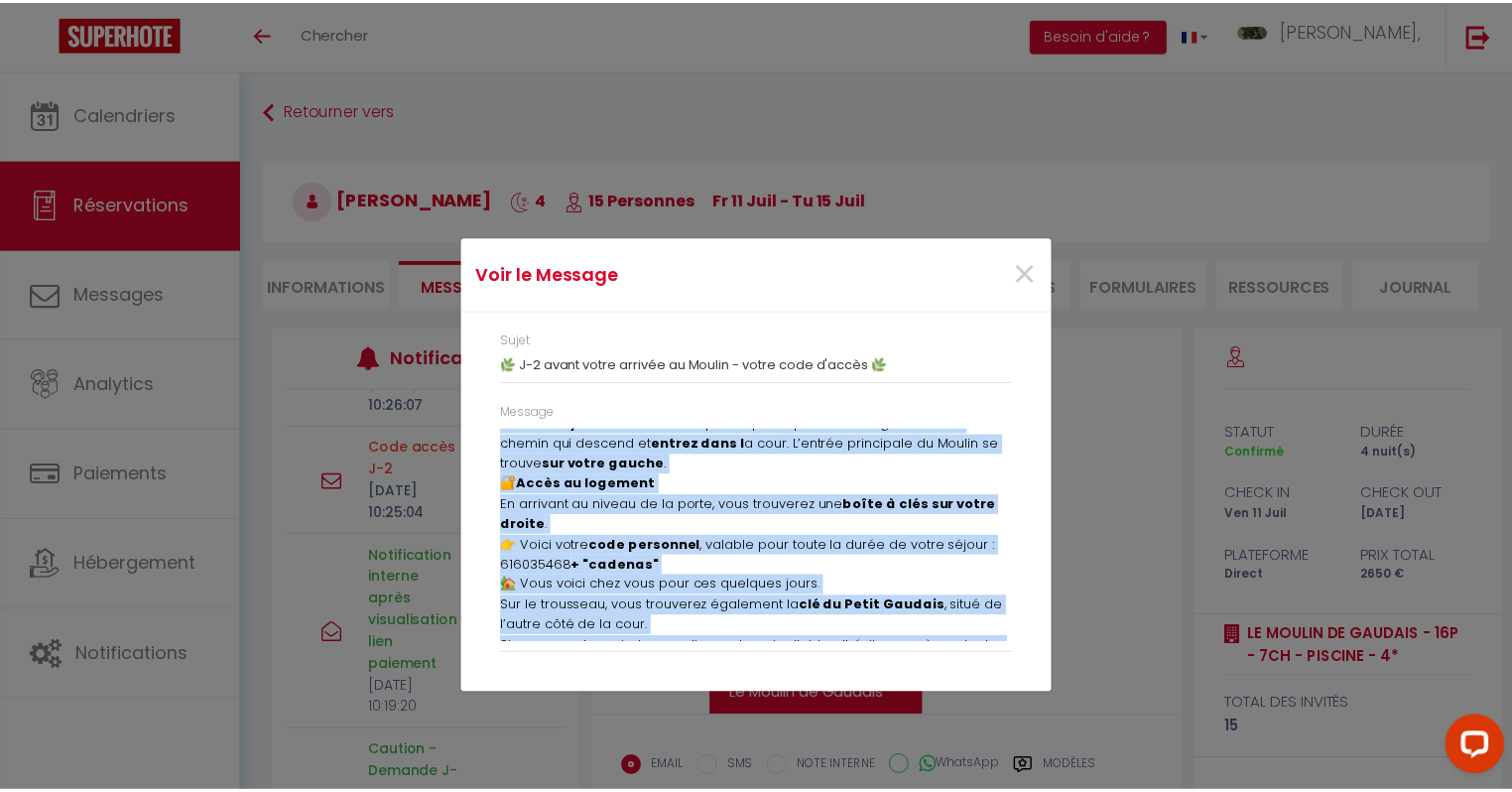 scroll, scrollTop: 131, scrollLeft: 0, axis: vertical 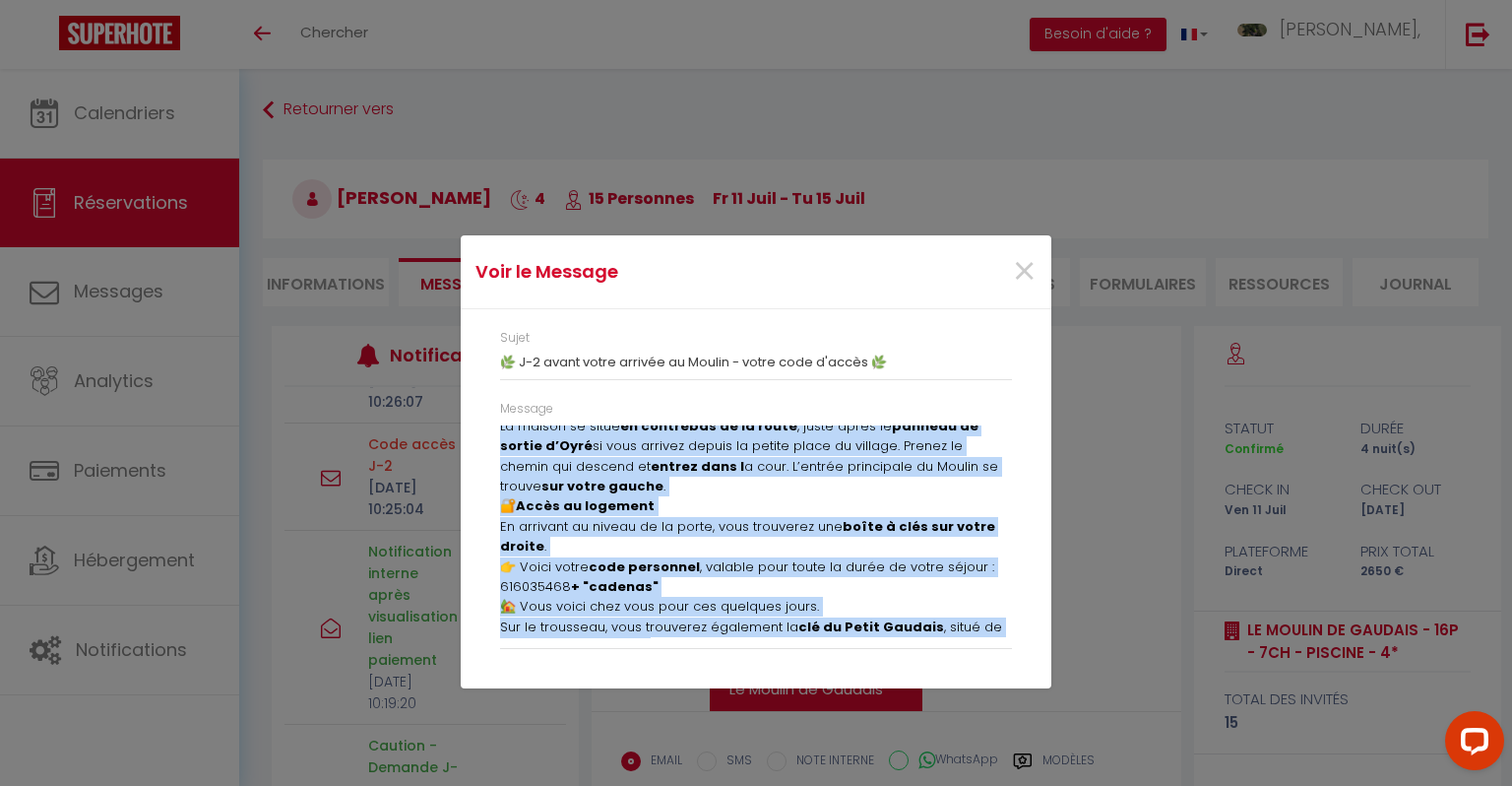 copy on "Bonjour julie,
Nous avons hâte de vous accueillir après-demain au  Moulin!  Voici les instructions pour votre arrivée à partir de  15h  :
📍  Accès
Trouvez-nous facilement en tapant  “Le Moulin de Gaudais”  dans Waze ou votre application de navigation.
La maison se situe  en contrebas de la route , juste après le  panneau de sortie d’Oyré  si vous arrivez depuis la petite place du village. Prenez le chemin qui descend et  entrez dans l a cour. L’entrée principale du Moulin se trouve  sur votre gauche .
🔐  Accès au logement
En arrivant au niveau de la porte, vous trouverez une  boîte à clés sur votre droite .
👉 Voici votre  code personnel , valable pour toute la durée de votre séjour :  616035468   + "cadenas"
🏡 Vous voici chez vous pour ces quelques jours.
Sur le trousseau, vous trouverez également la  clé du Petit Gaudais , situé de l’autre côté de la cour.
Si vous avez la moindre question ou besoin d’aide, n’hésitez pas à  contacter Aline et Matthieu qui mettront tout en œuvre pour facilite..." 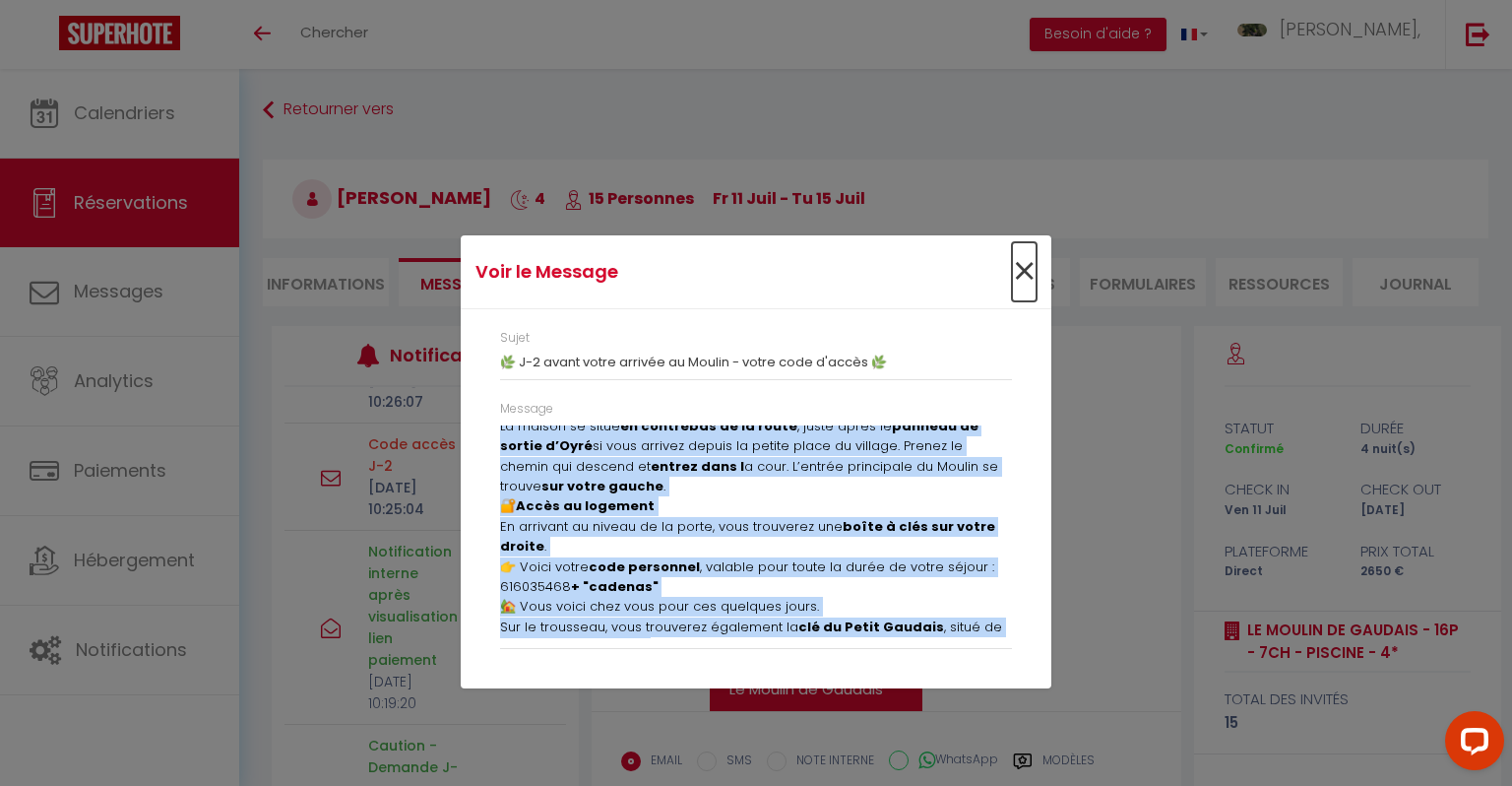 click on "×" at bounding box center (1024, 272) 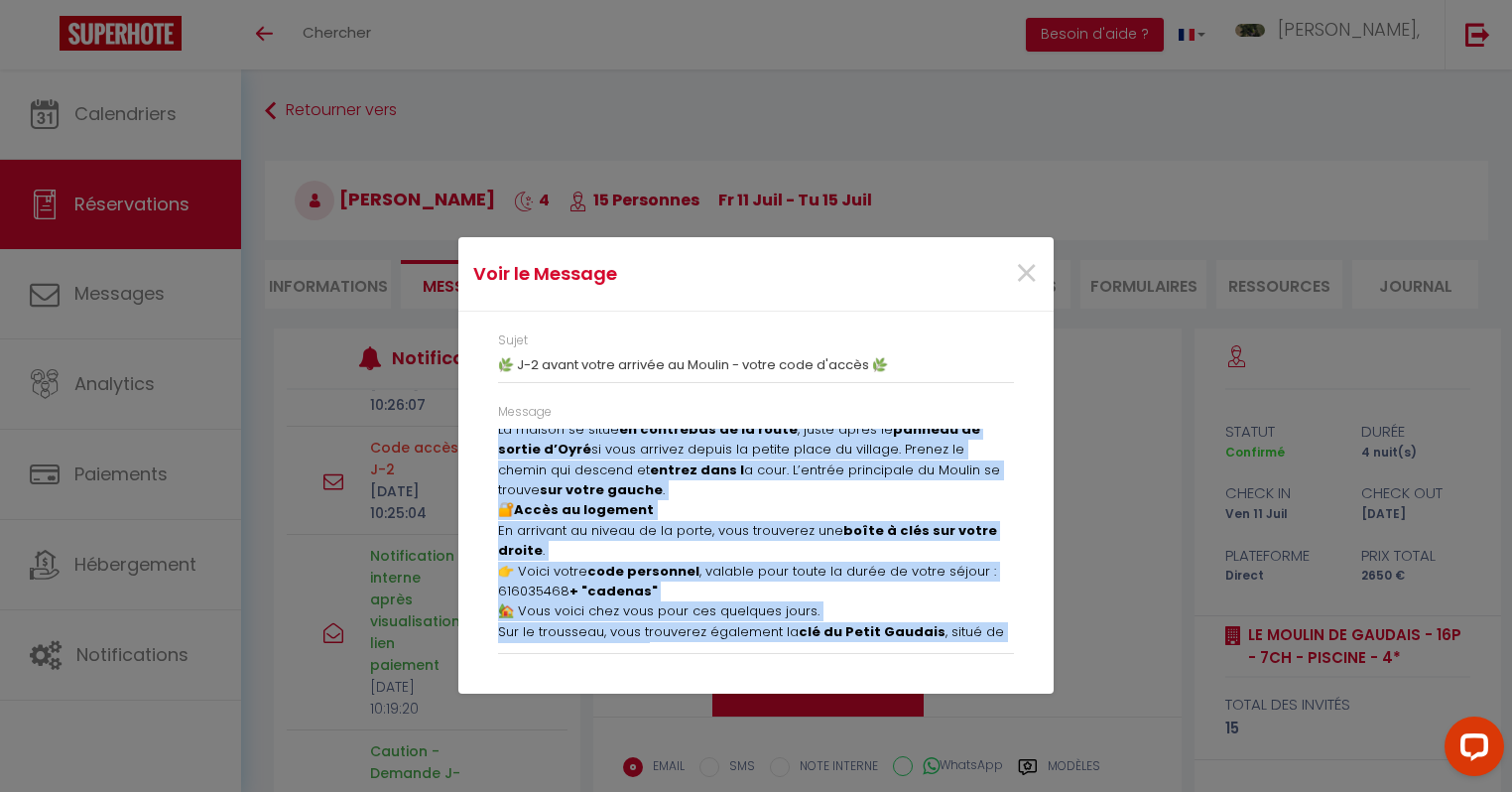 scroll, scrollTop: 13252, scrollLeft: 0, axis: vertical 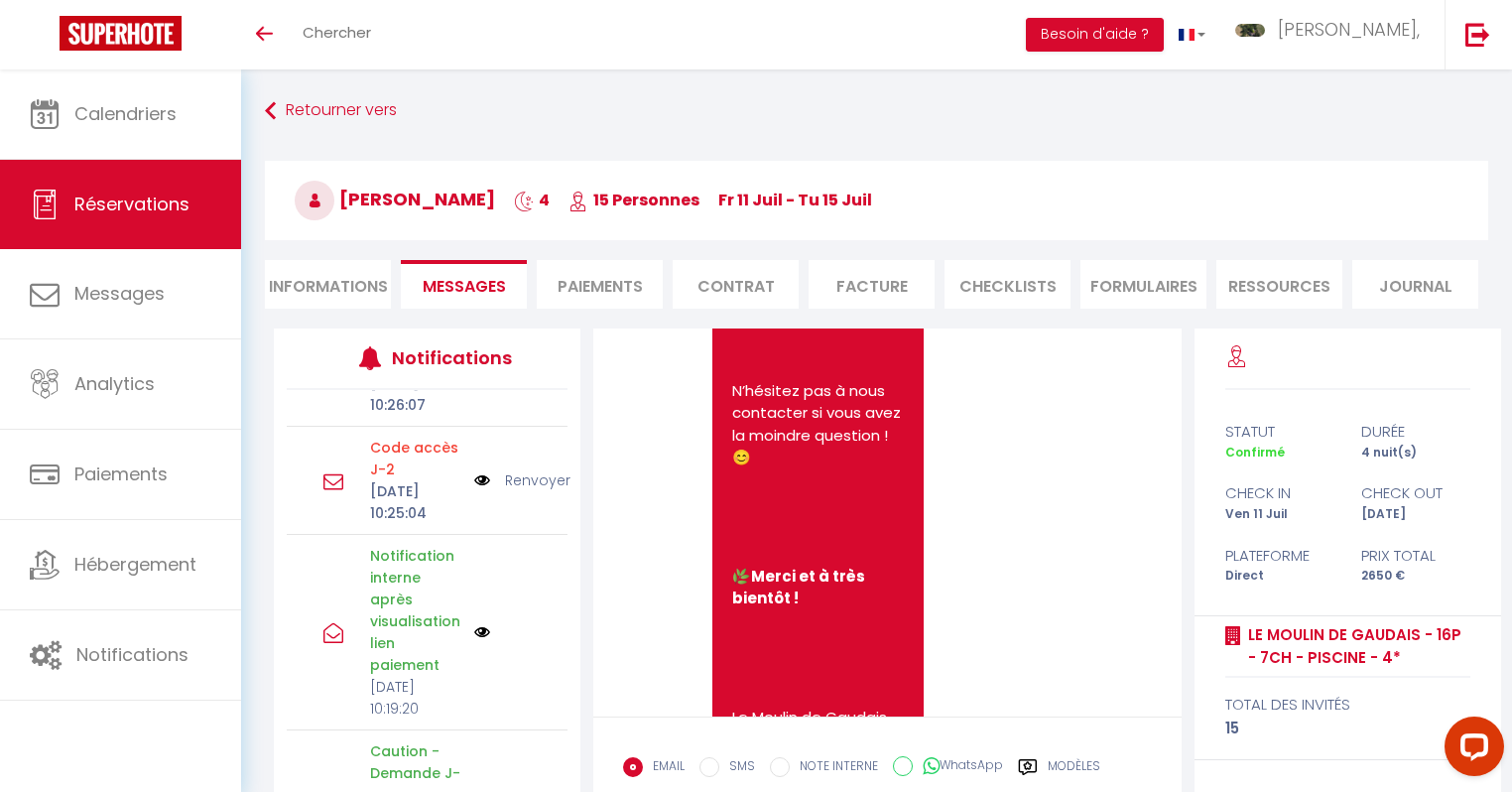 click on "Paiements" at bounding box center [599, 284] 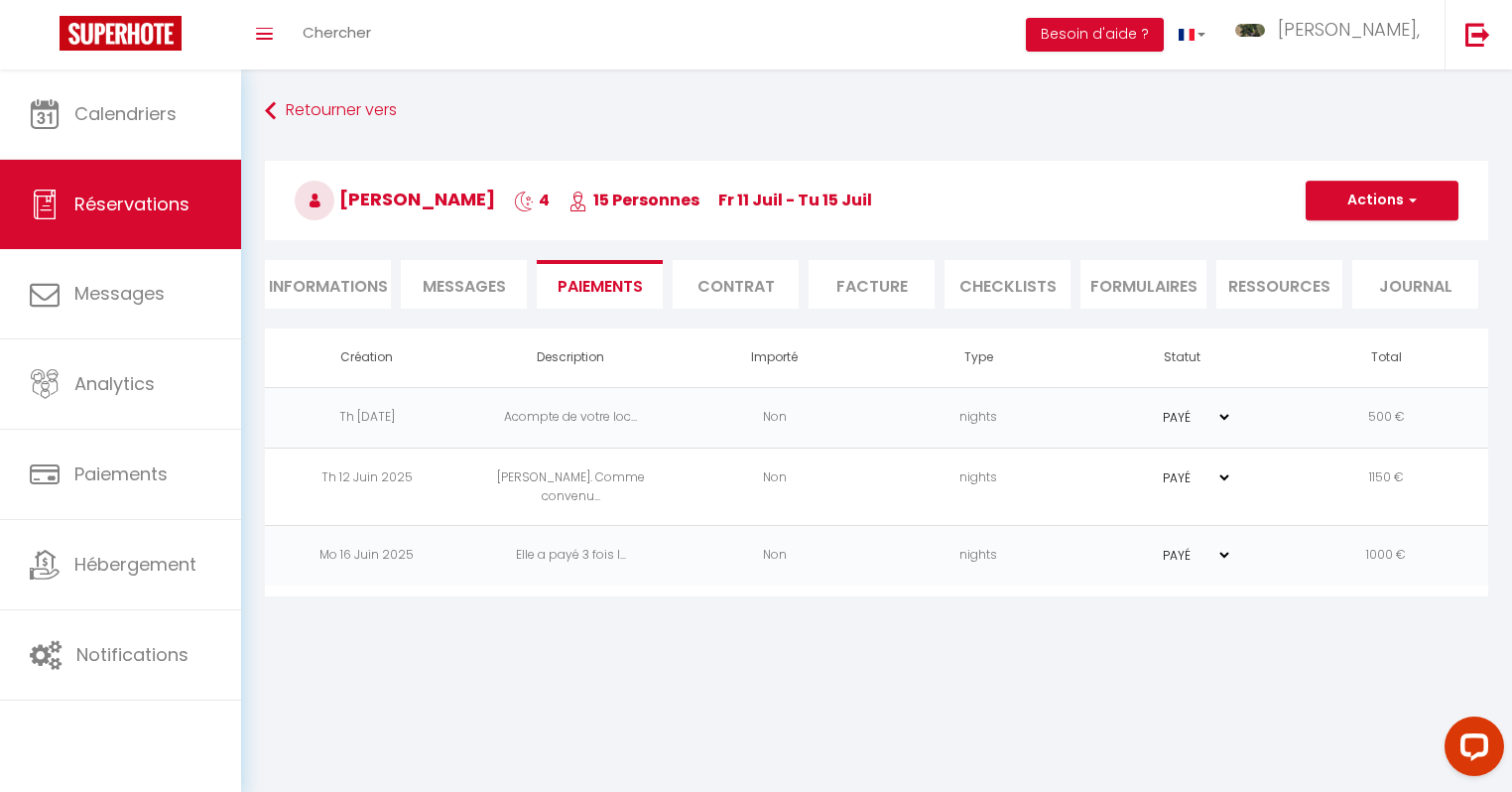click on "Messages" at bounding box center (464, 286) 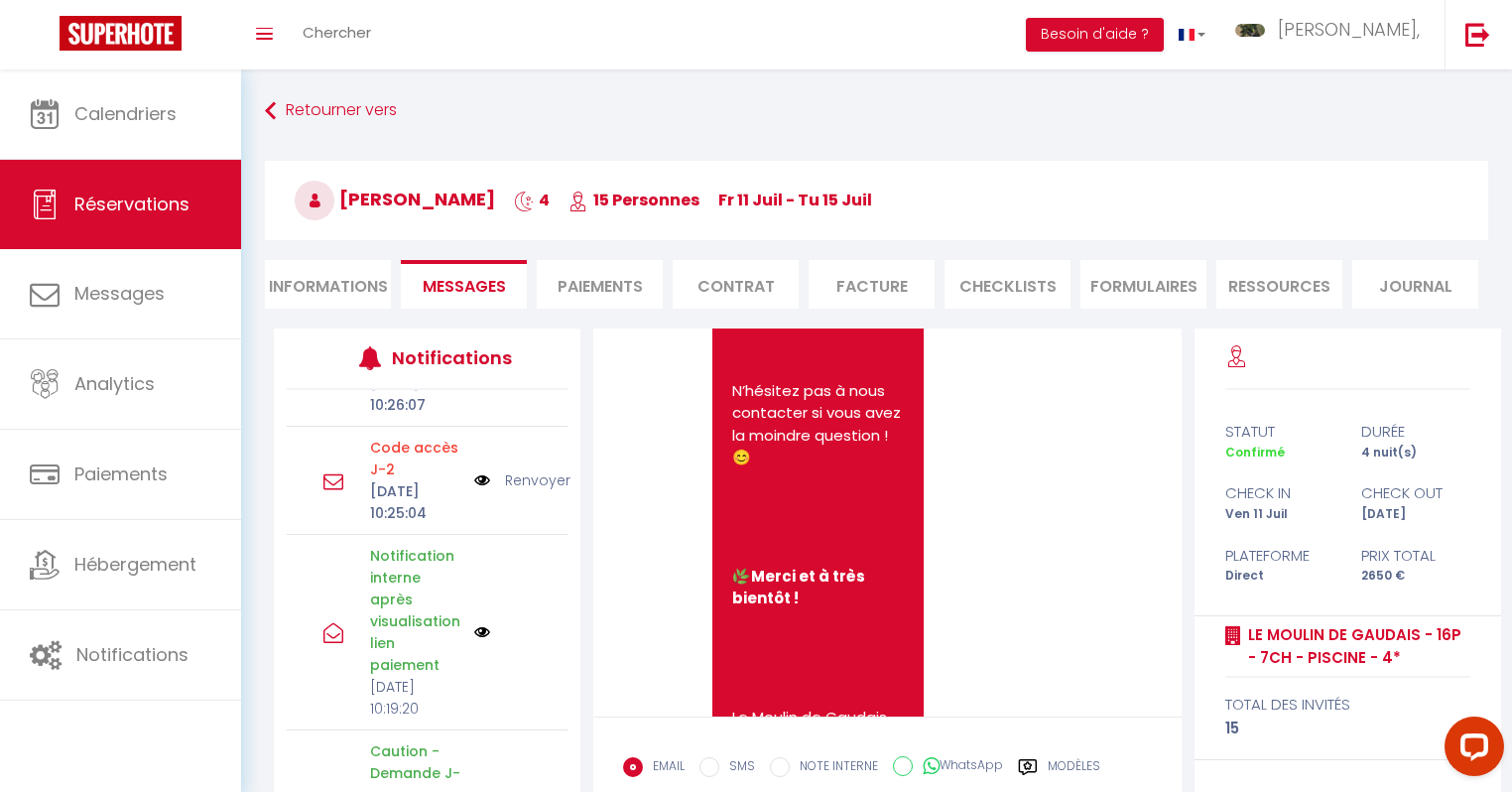 select 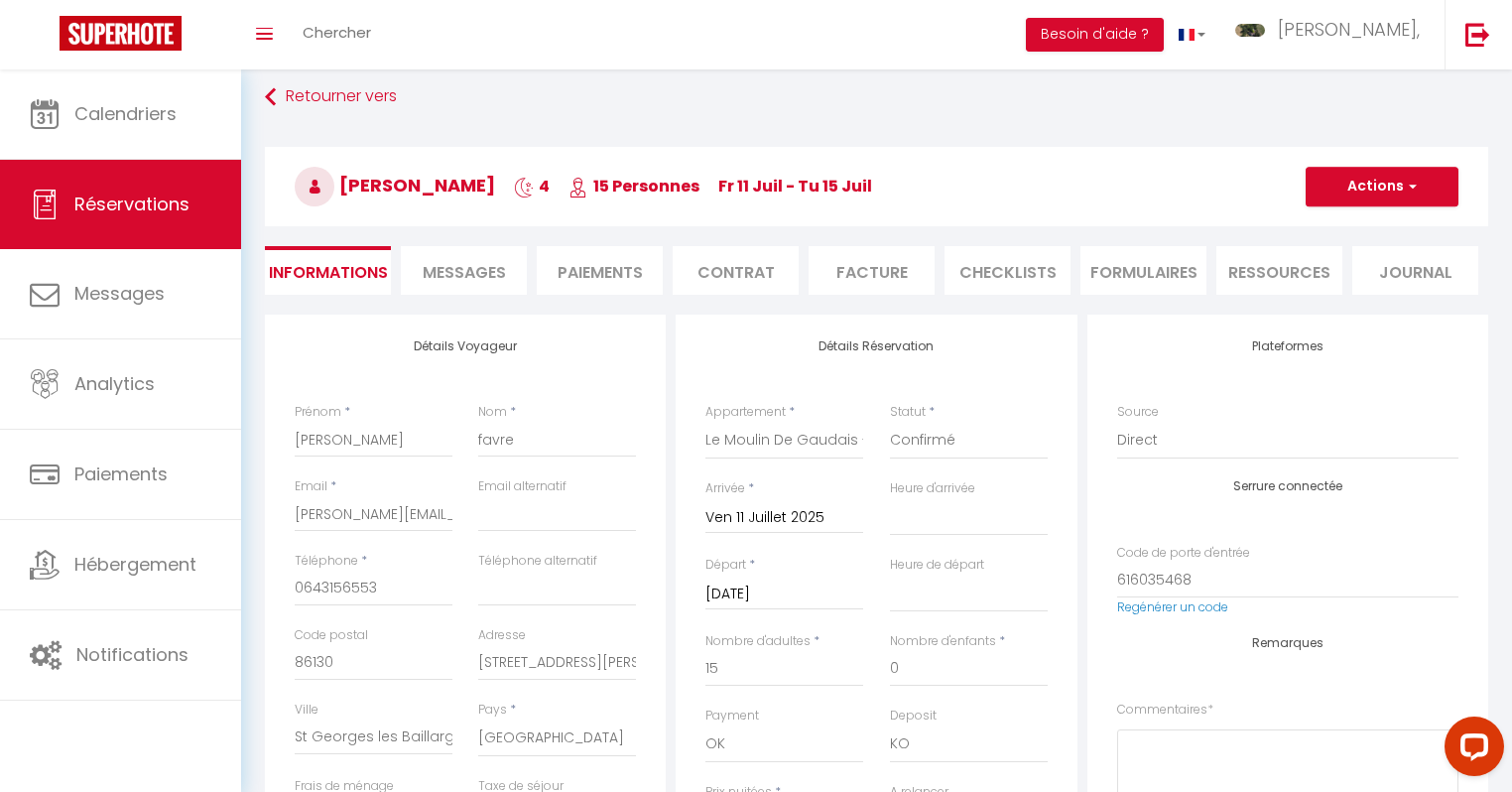 scroll, scrollTop: 0, scrollLeft: 0, axis: both 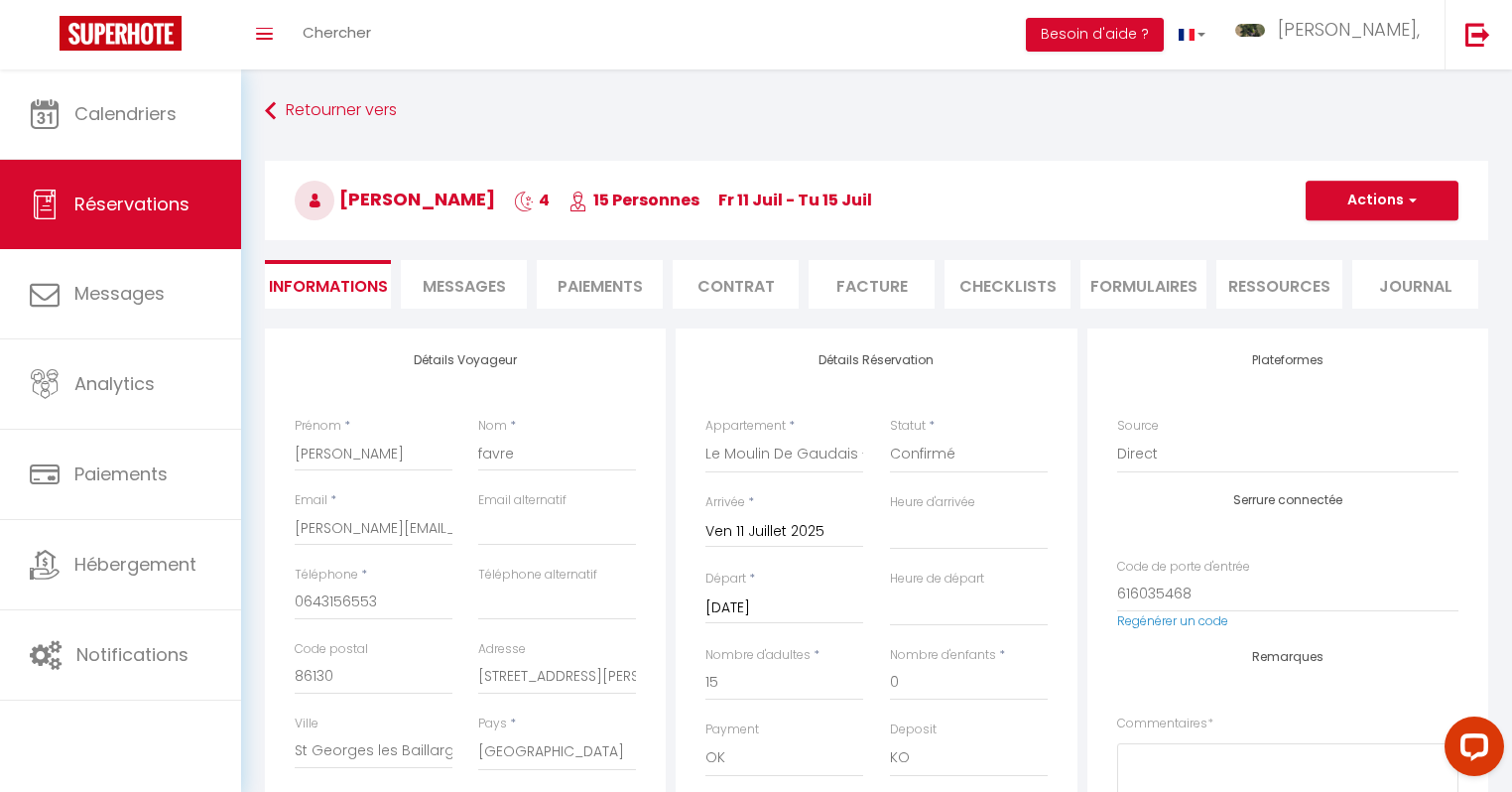 select 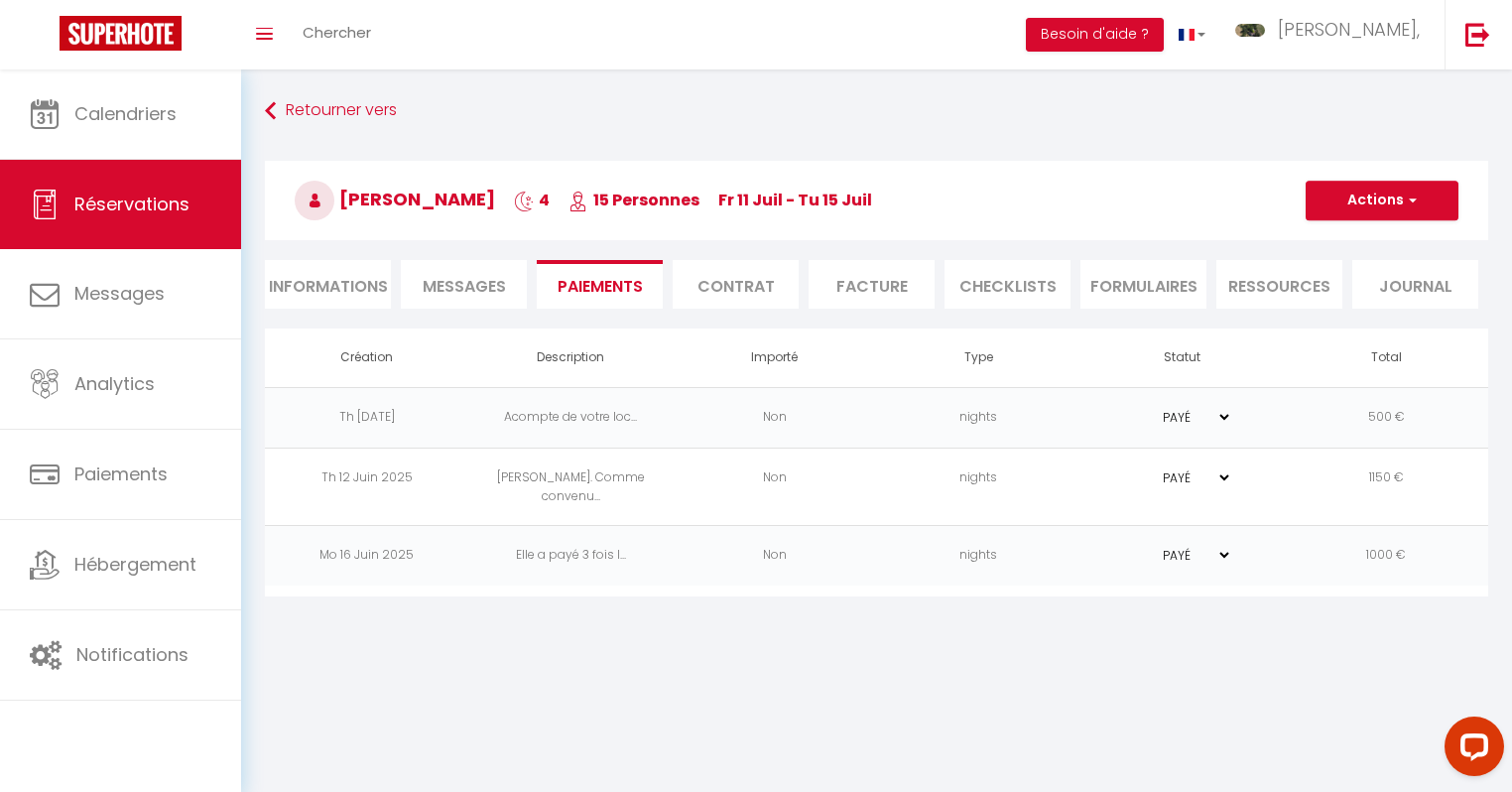 click on "Messages" at bounding box center (464, 286) 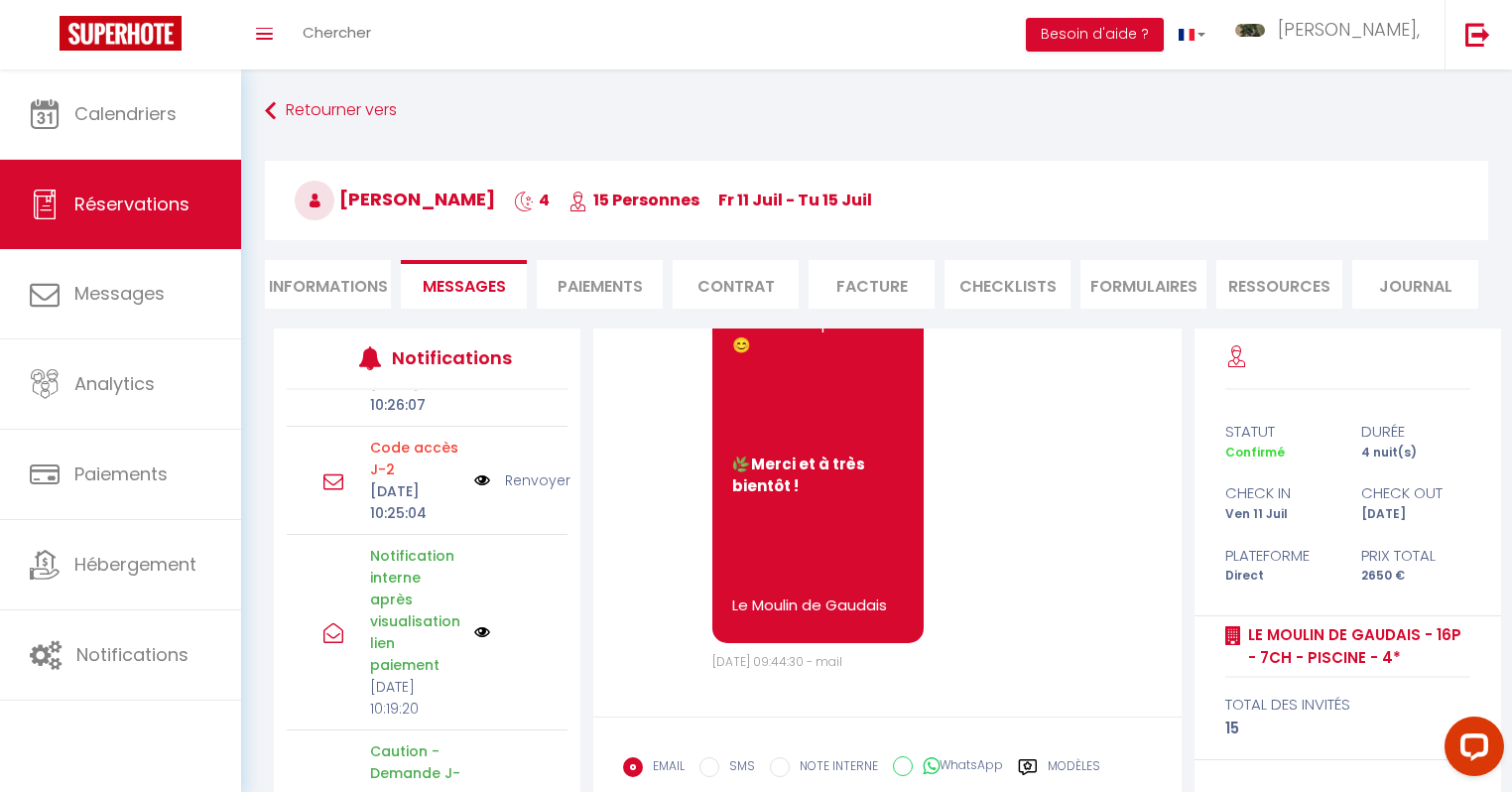scroll, scrollTop: 13807, scrollLeft: 0, axis: vertical 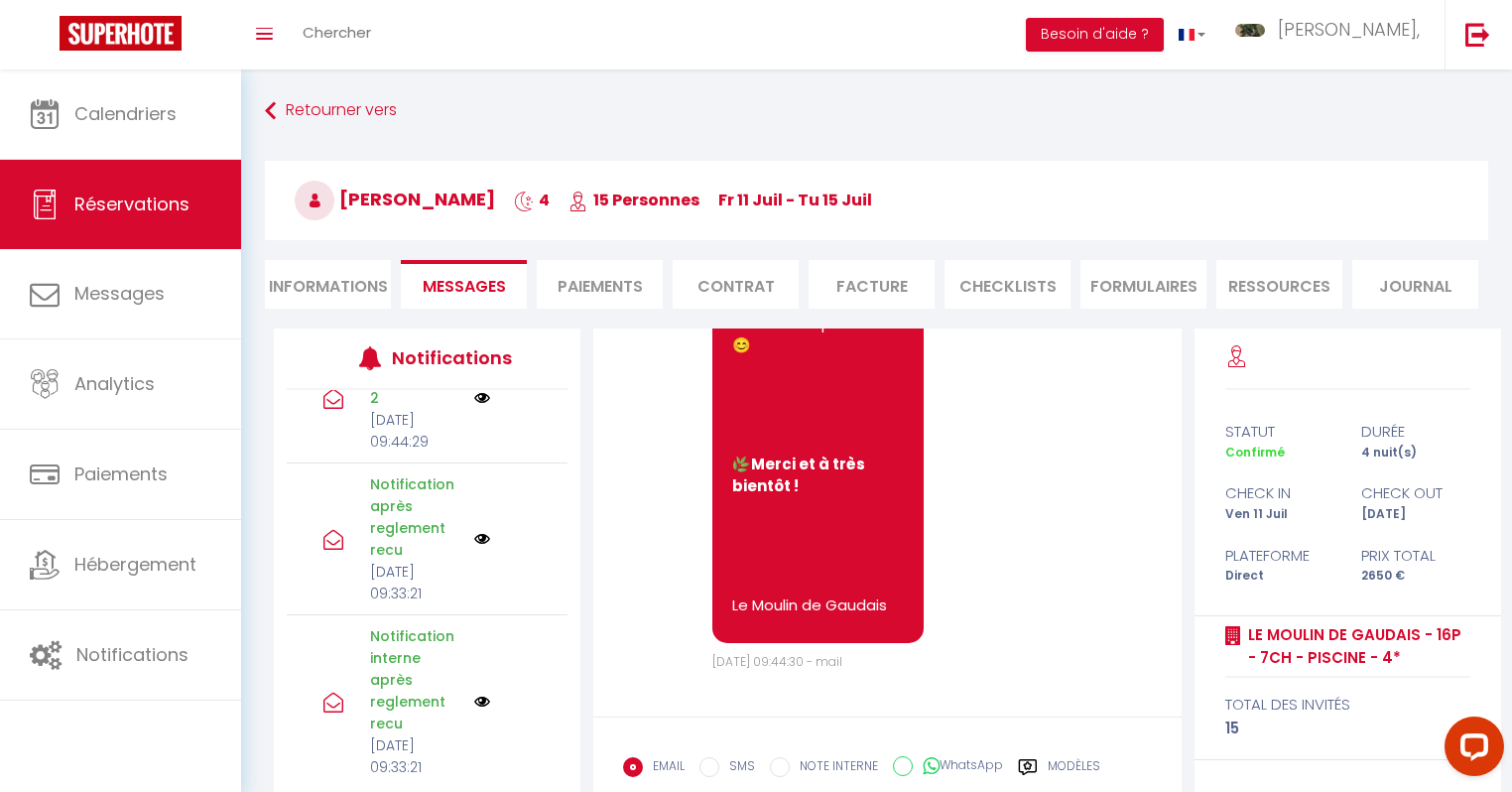 click on "Réservations" at bounding box center [132, 203] 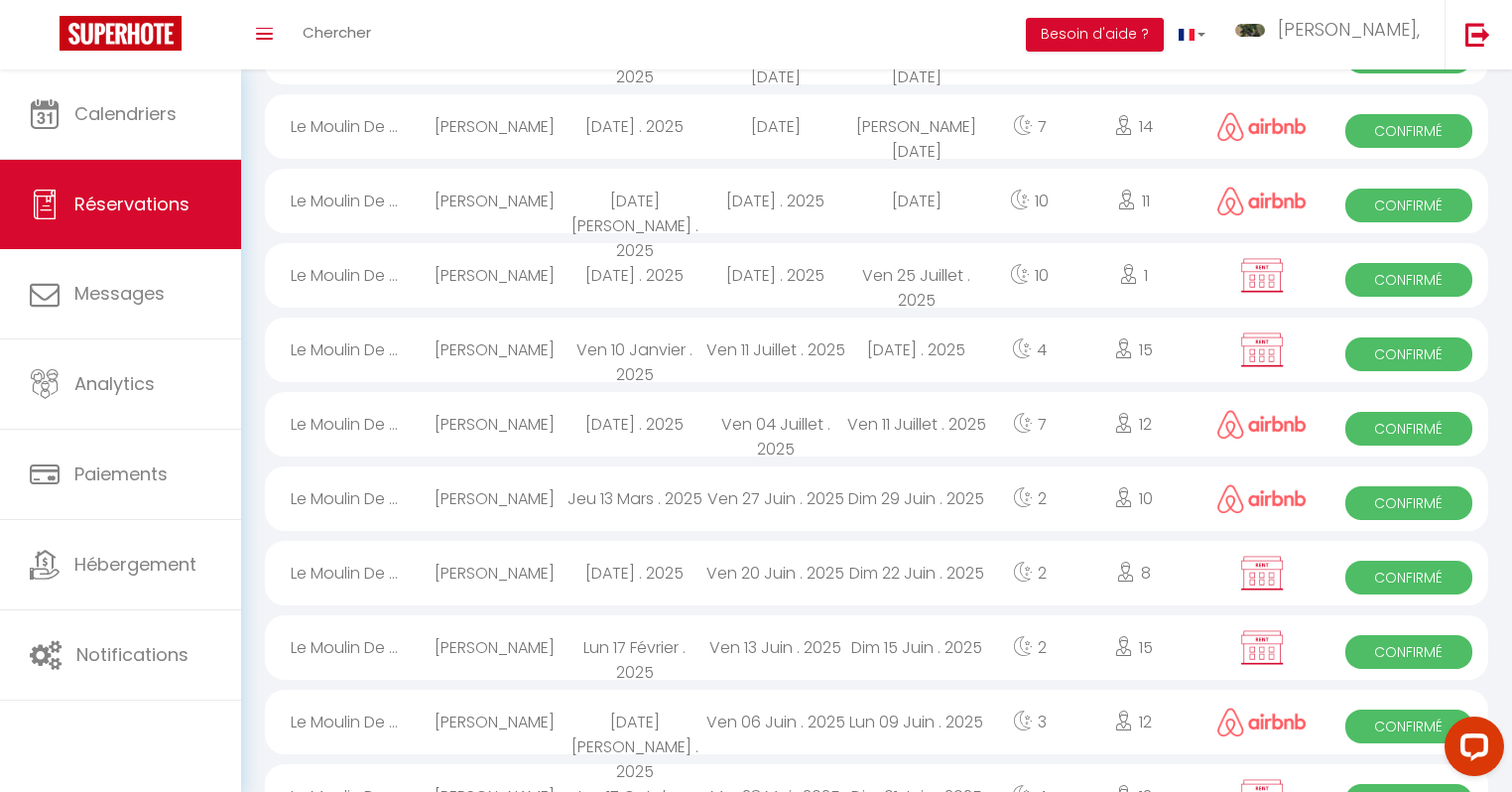scroll, scrollTop: 873, scrollLeft: 0, axis: vertical 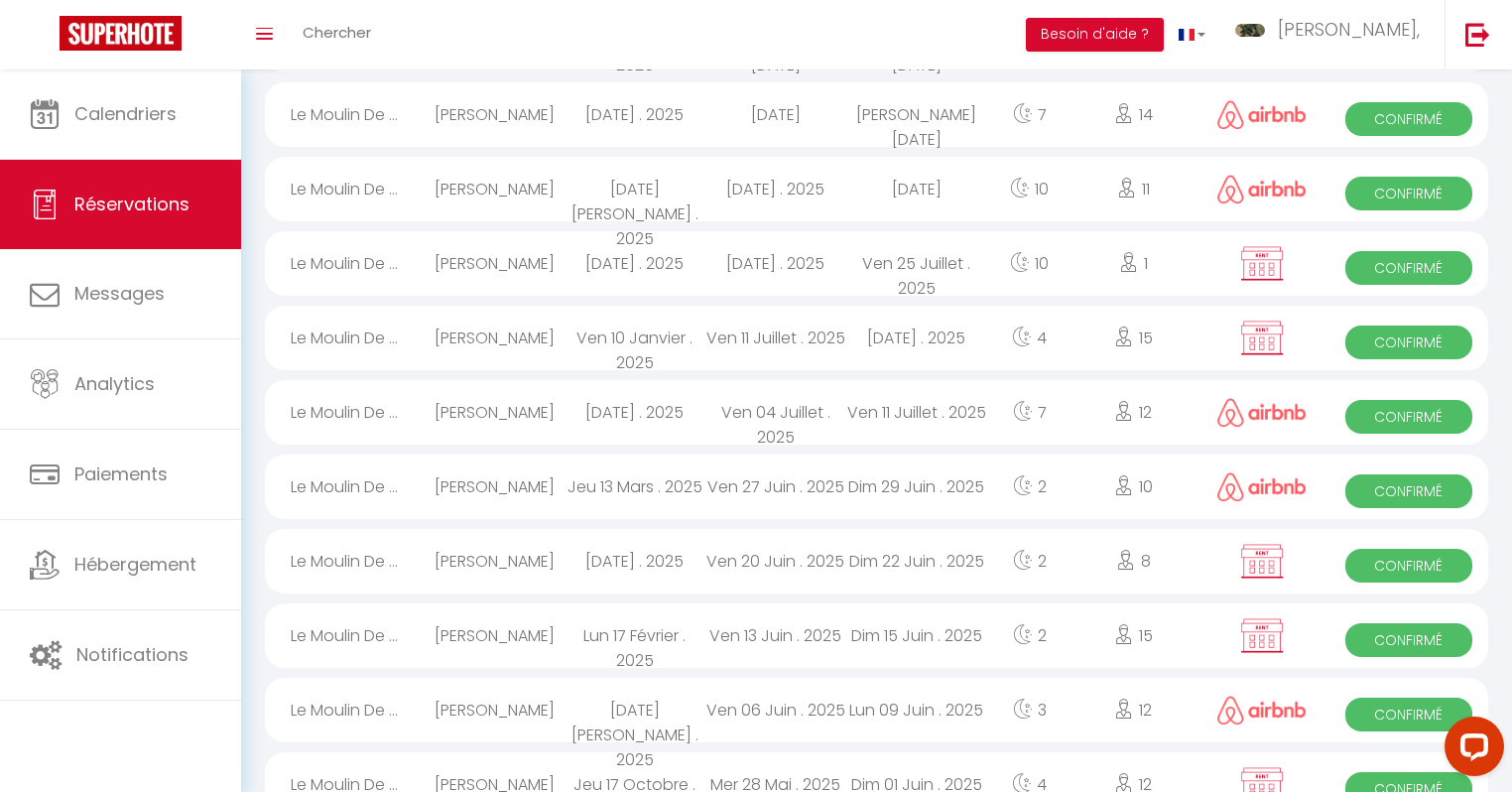 click on "[PERSON_NAME]" at bounding box center [494, 337] 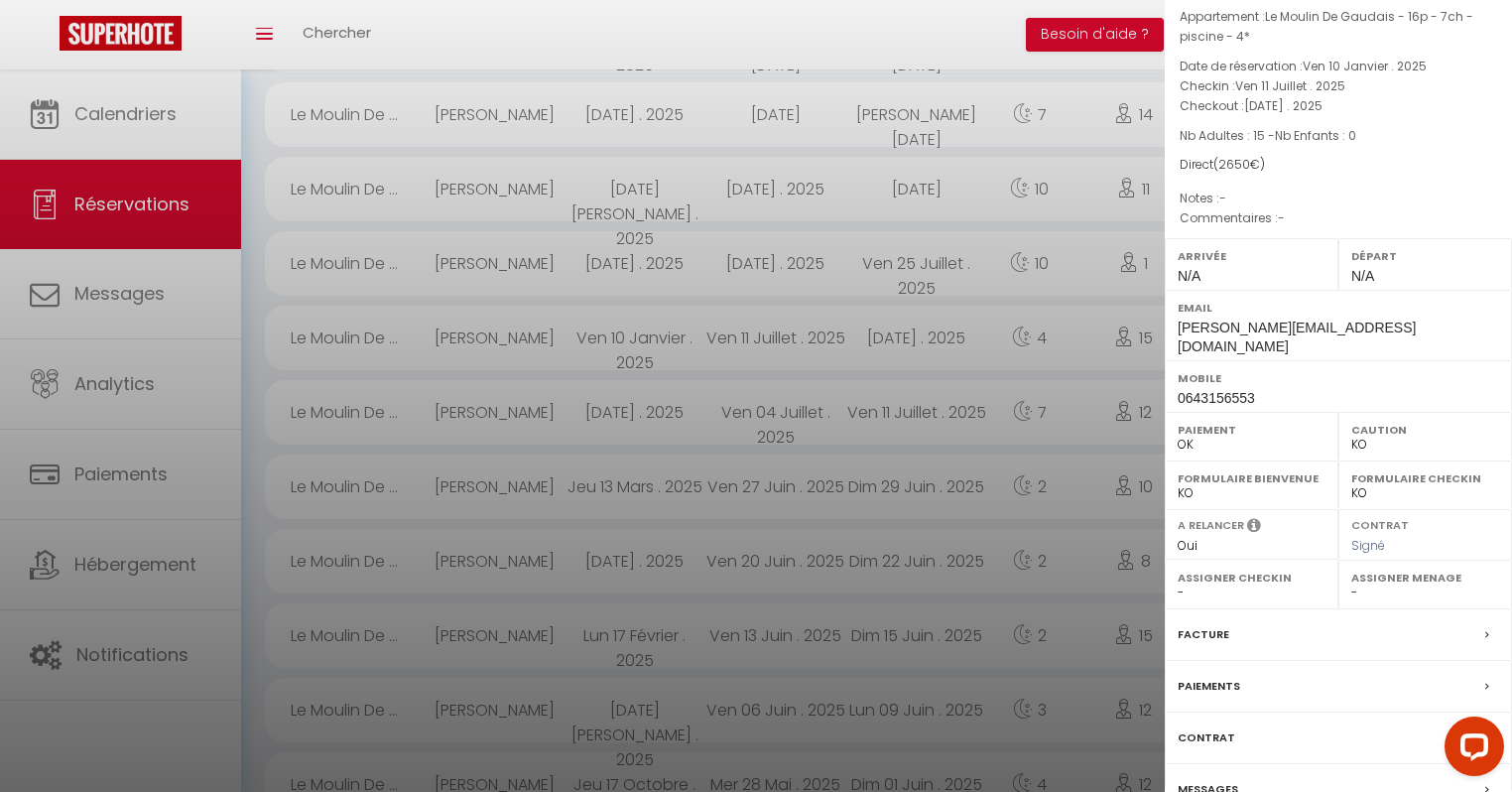 scroll, scrollTop: 149, scrollLeft: 0, axis: vertical 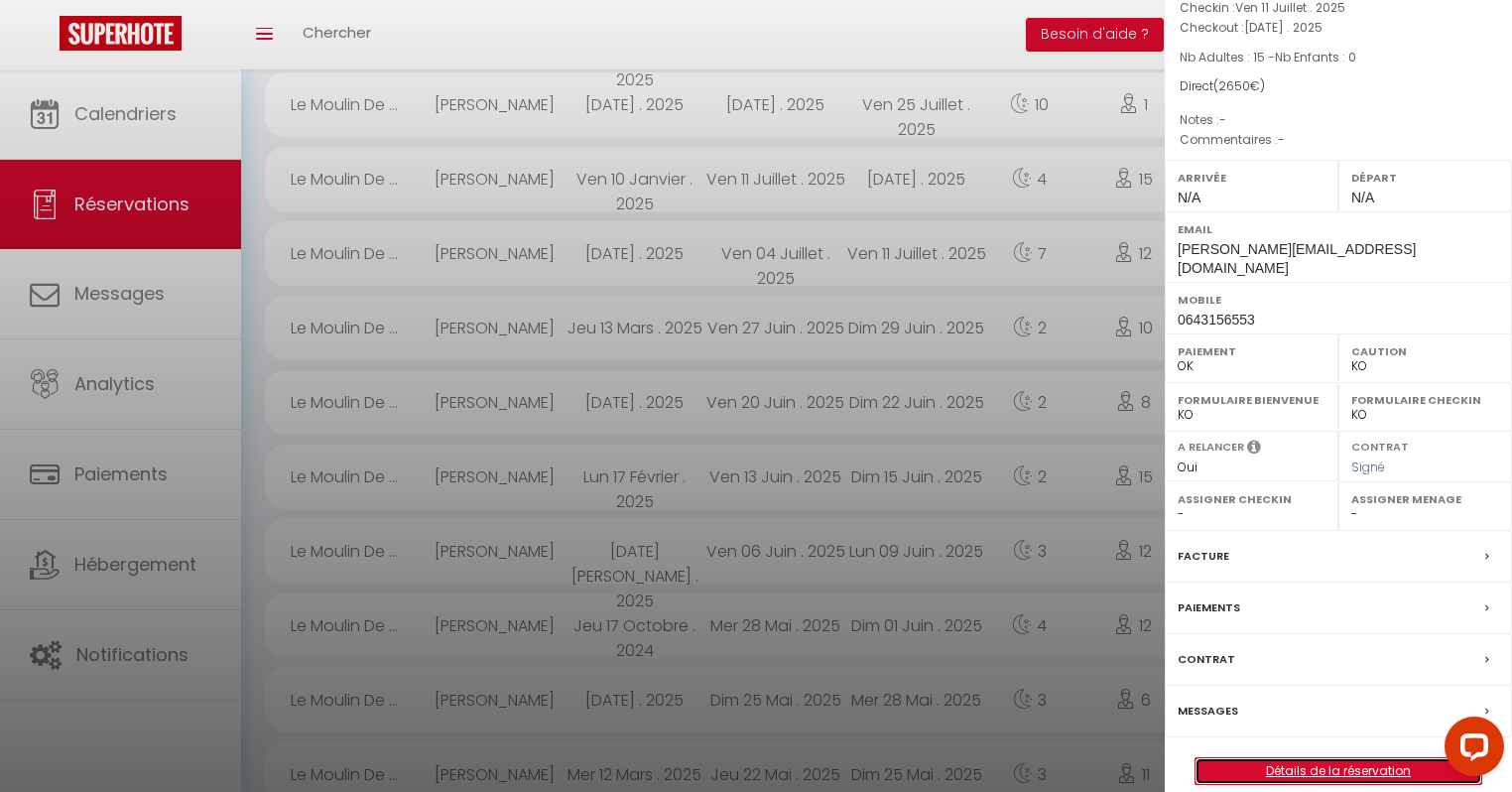 click on "Détails de la réservation" at bounding box center [1338, 771] 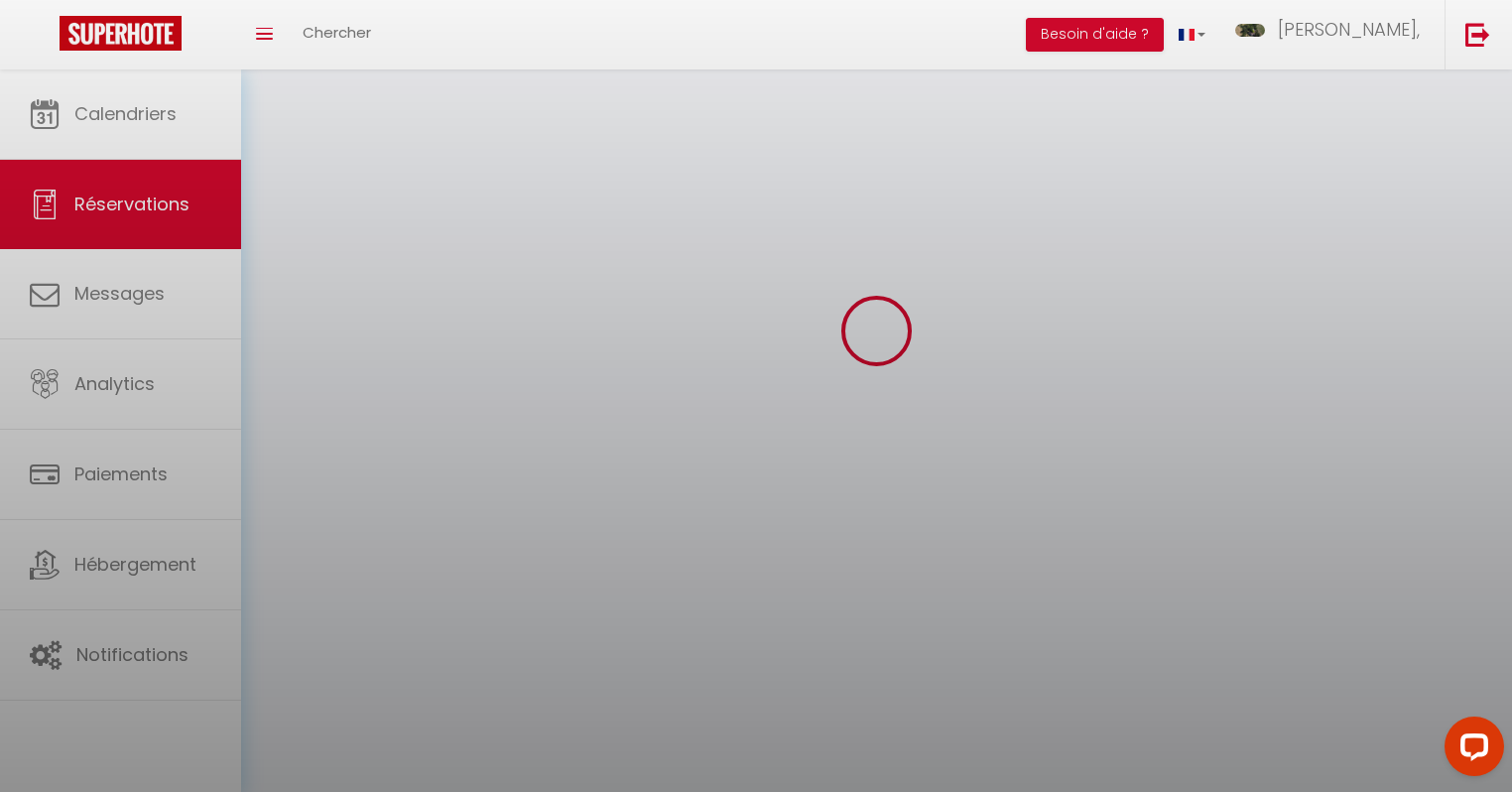 scroll, scrollTop: 0, scrollLeft: 0, axis: both 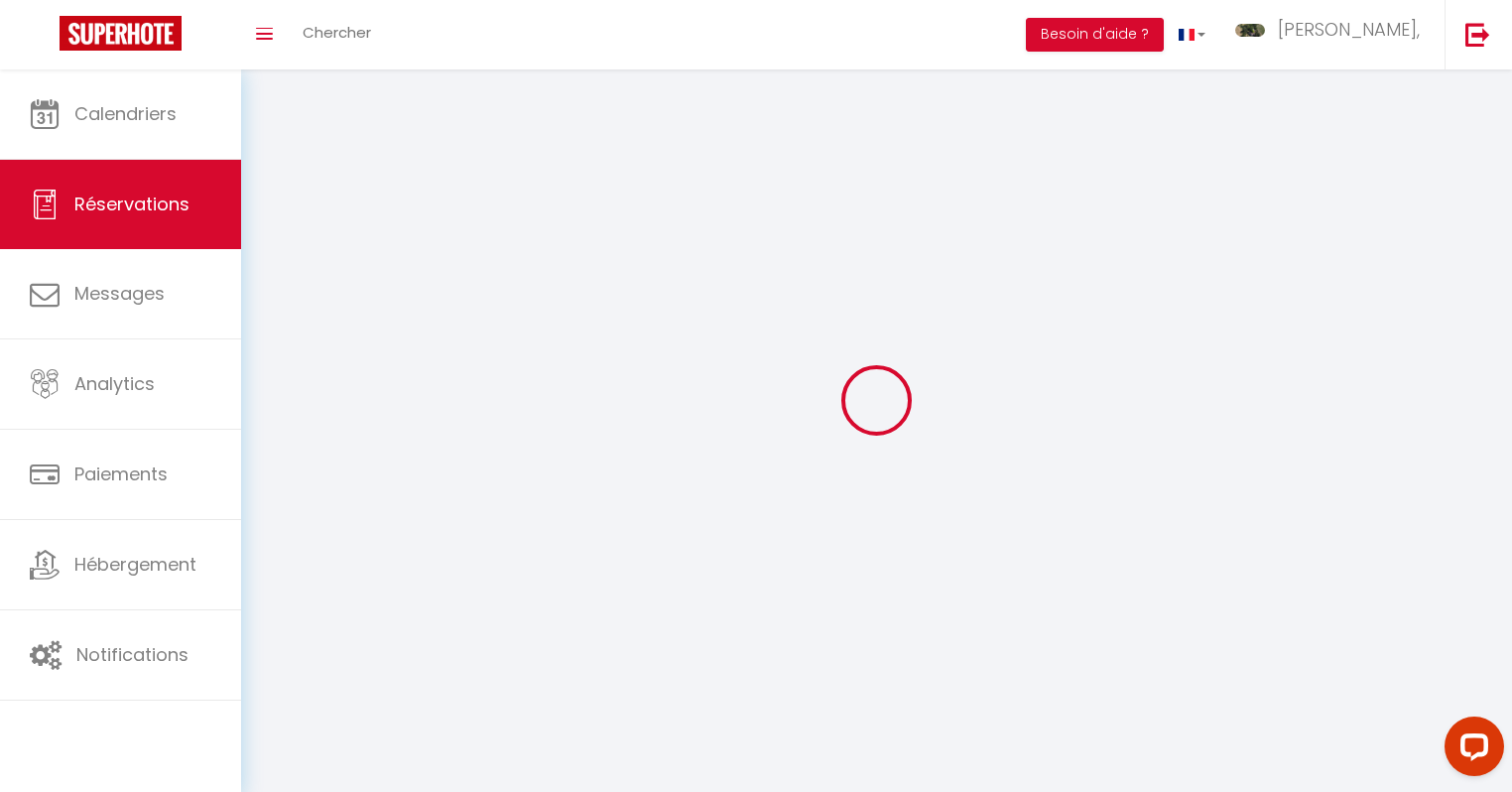 type on "[PERSON_NAME]" 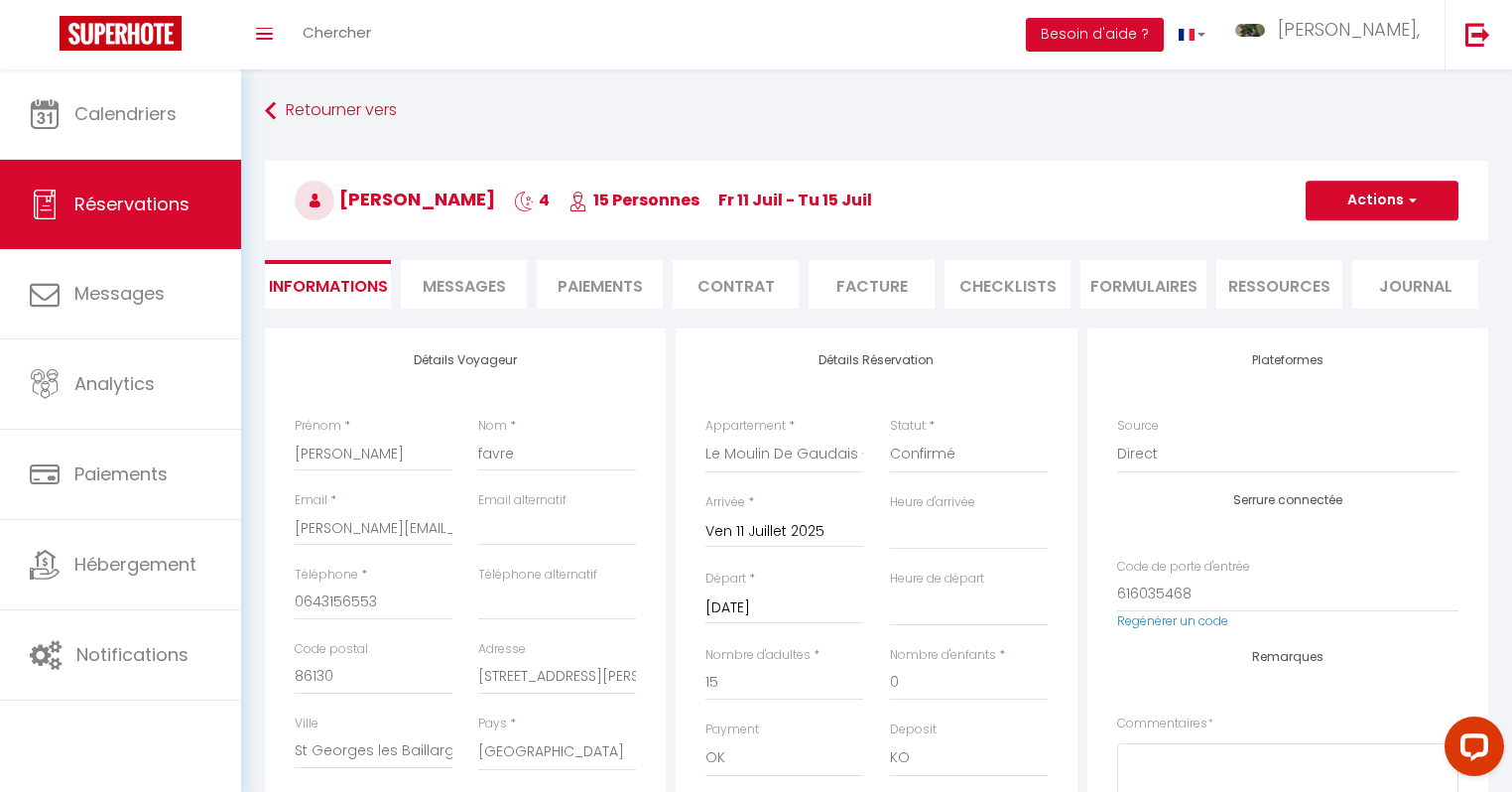 checkbox on "true" 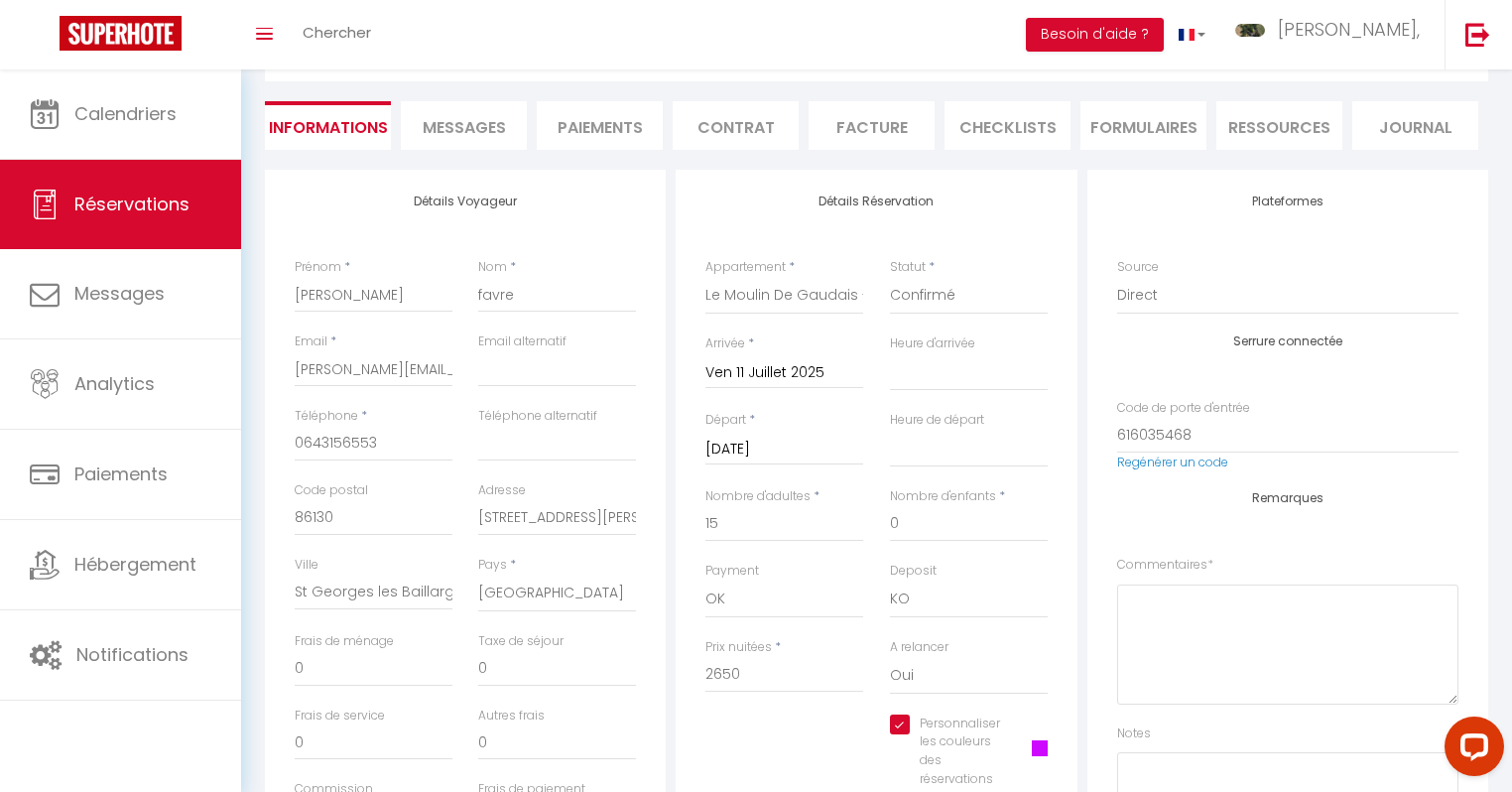 scroll, scrollTop: 238, scrollLeft: 0, axis: vertical 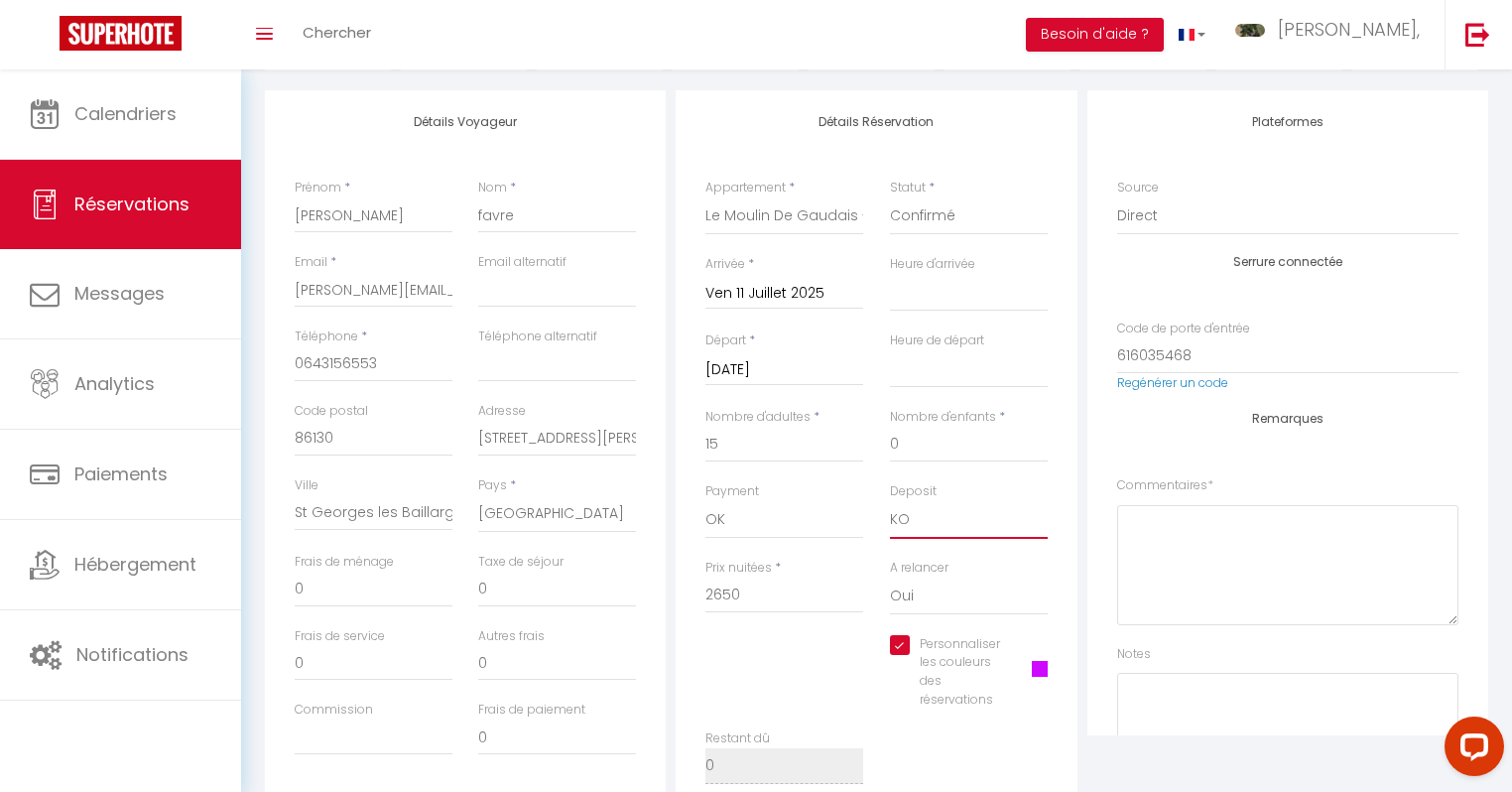 click on "OK   KO" at bounding box center [968, 520] 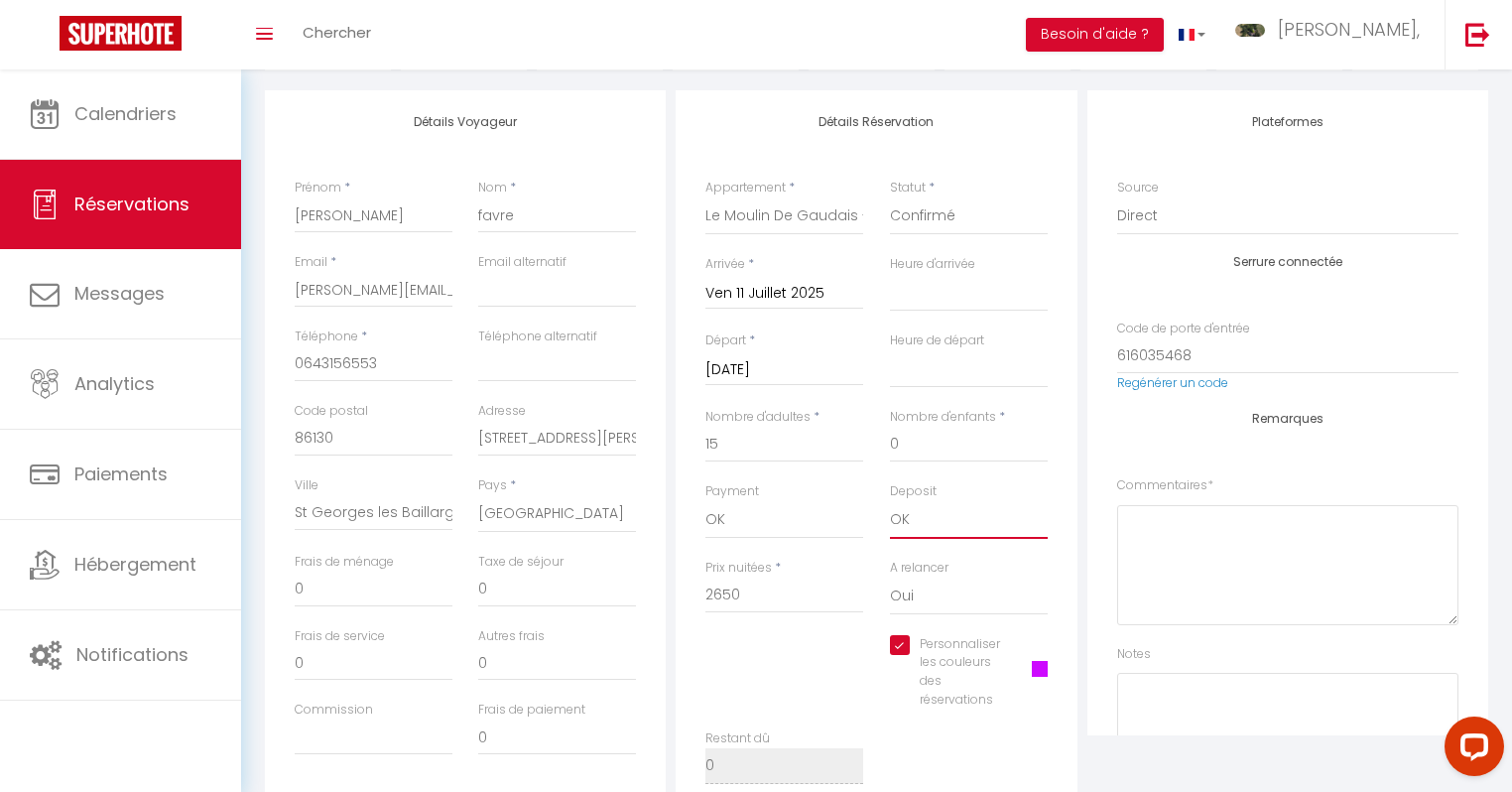 select 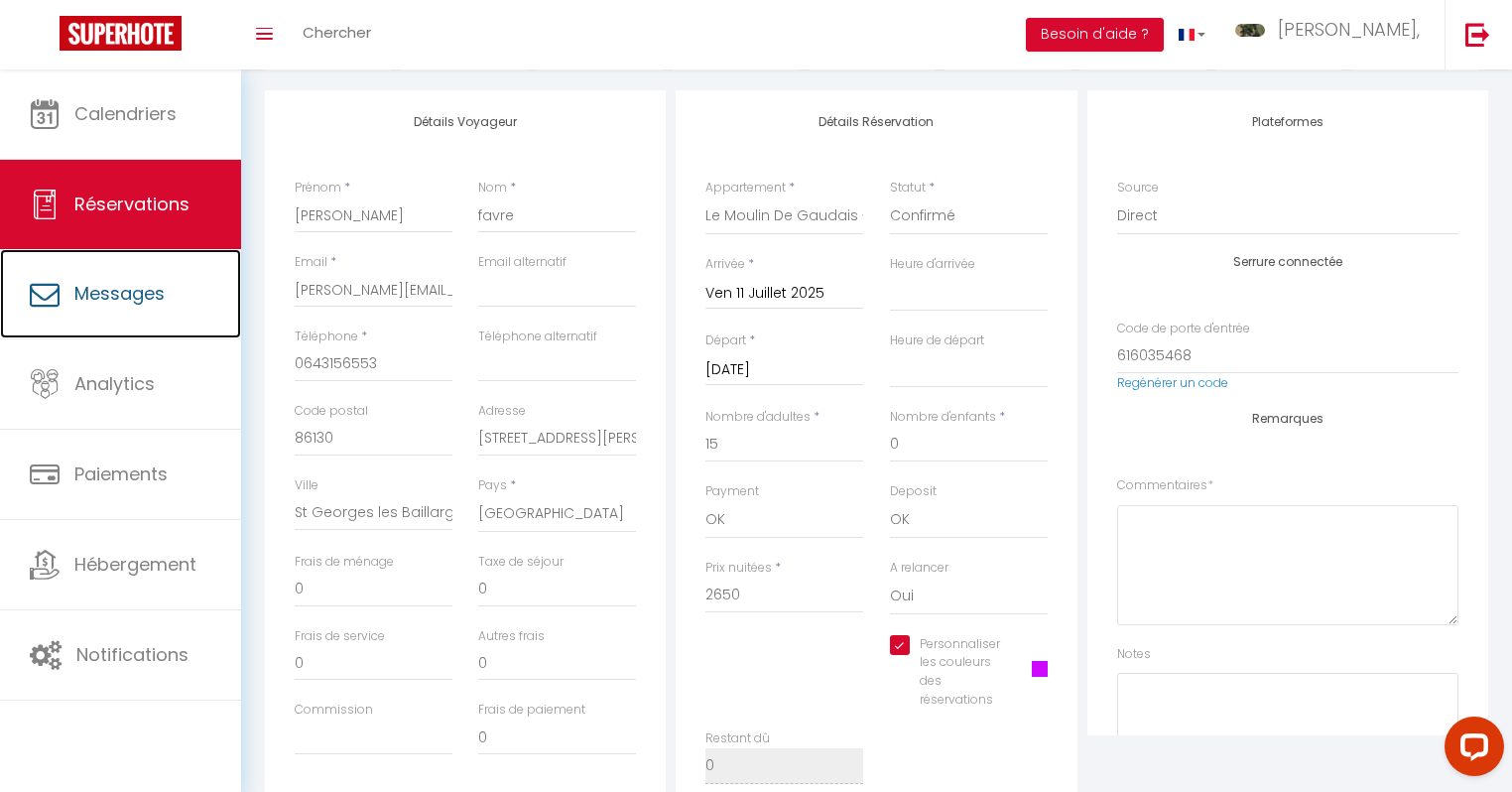 click on "Messages" at bounding box center [119, 293] 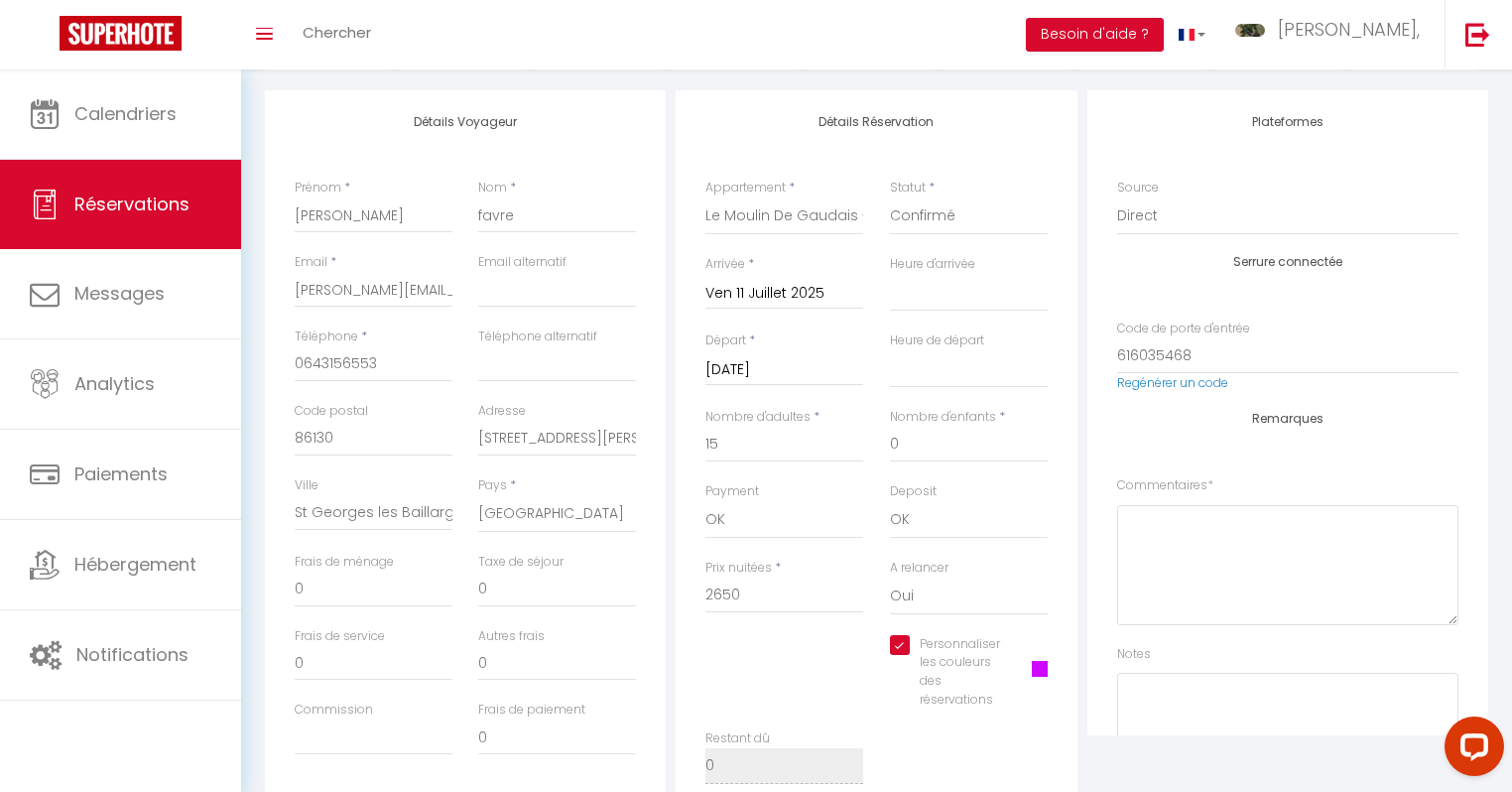 select on "message" 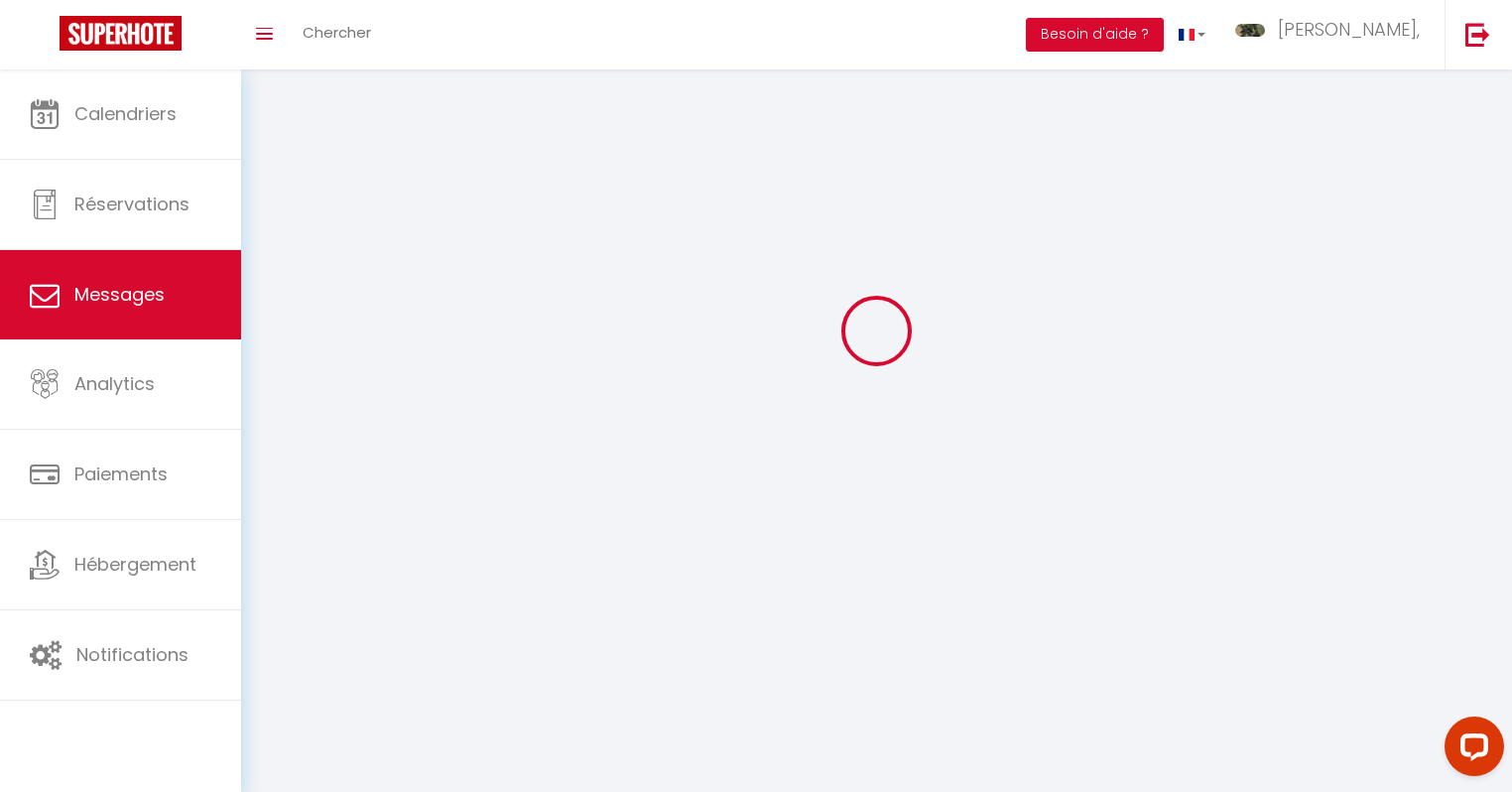 scroll, scrollTop: 0, scrollLeft: 0, axis: both 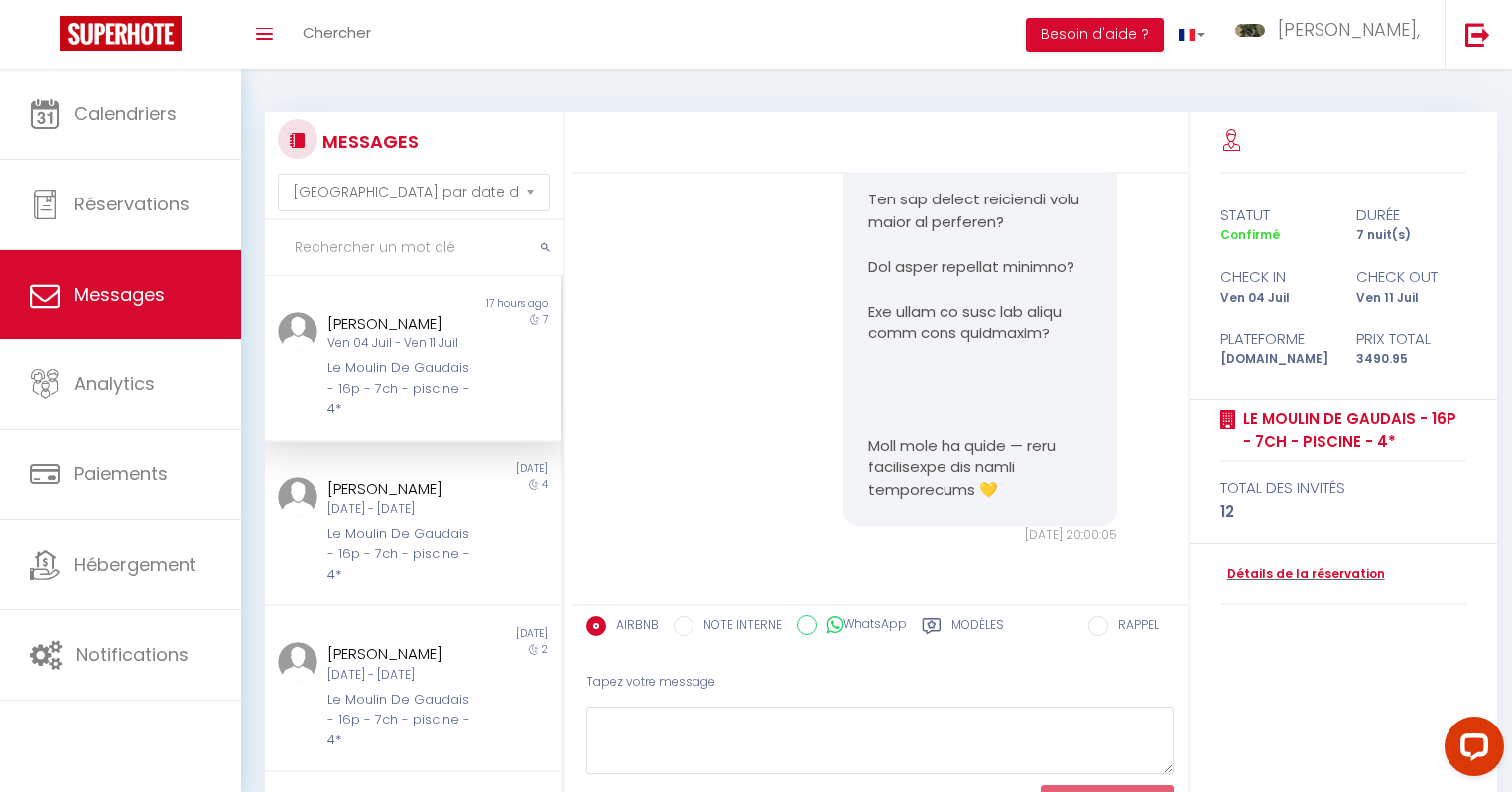 click on "[PERSON_NAME]" at bounding box center (400, 489) 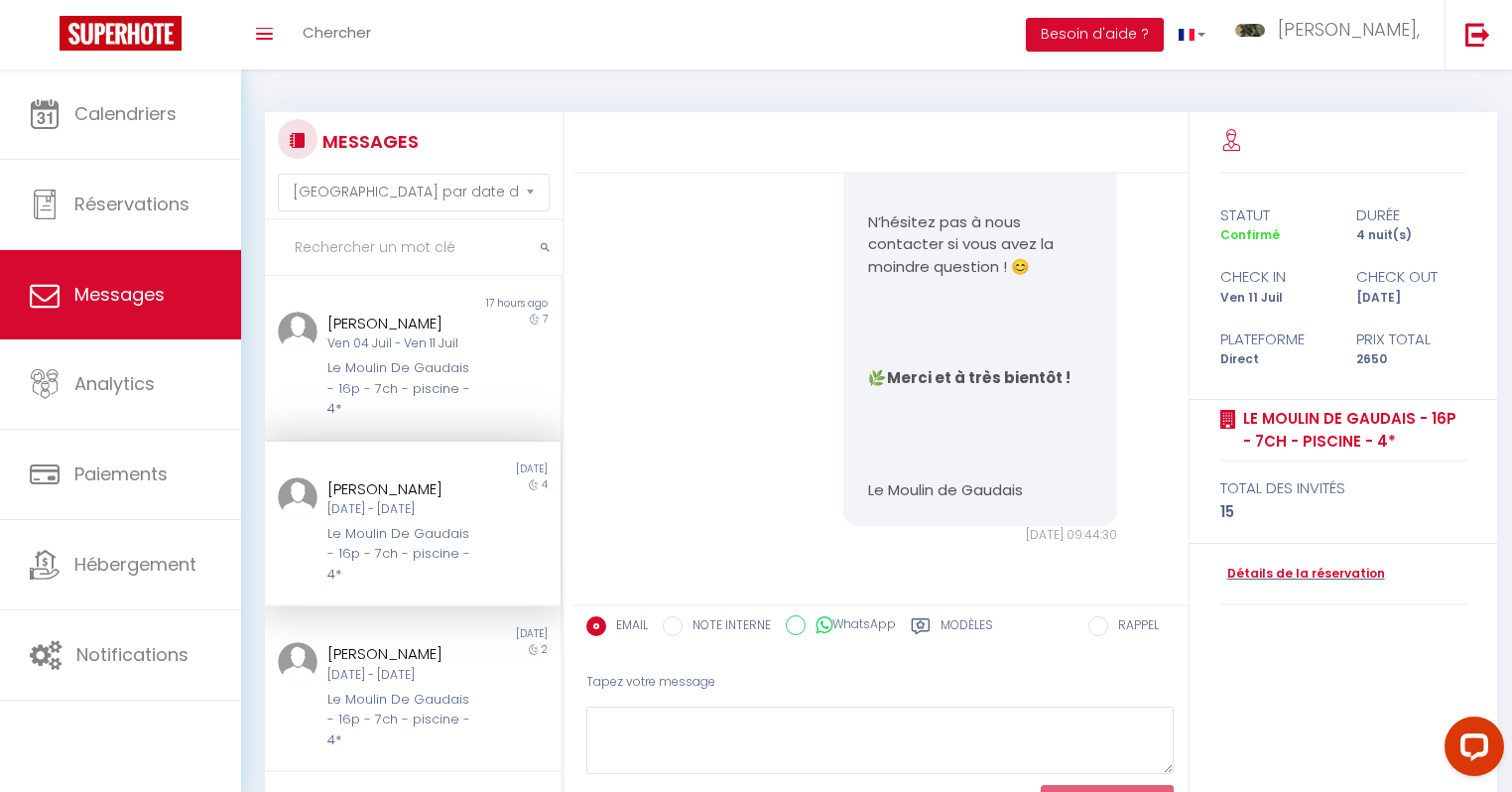 scroll, scrollTop: 12091, scrollLeft: 0, axis: vertical 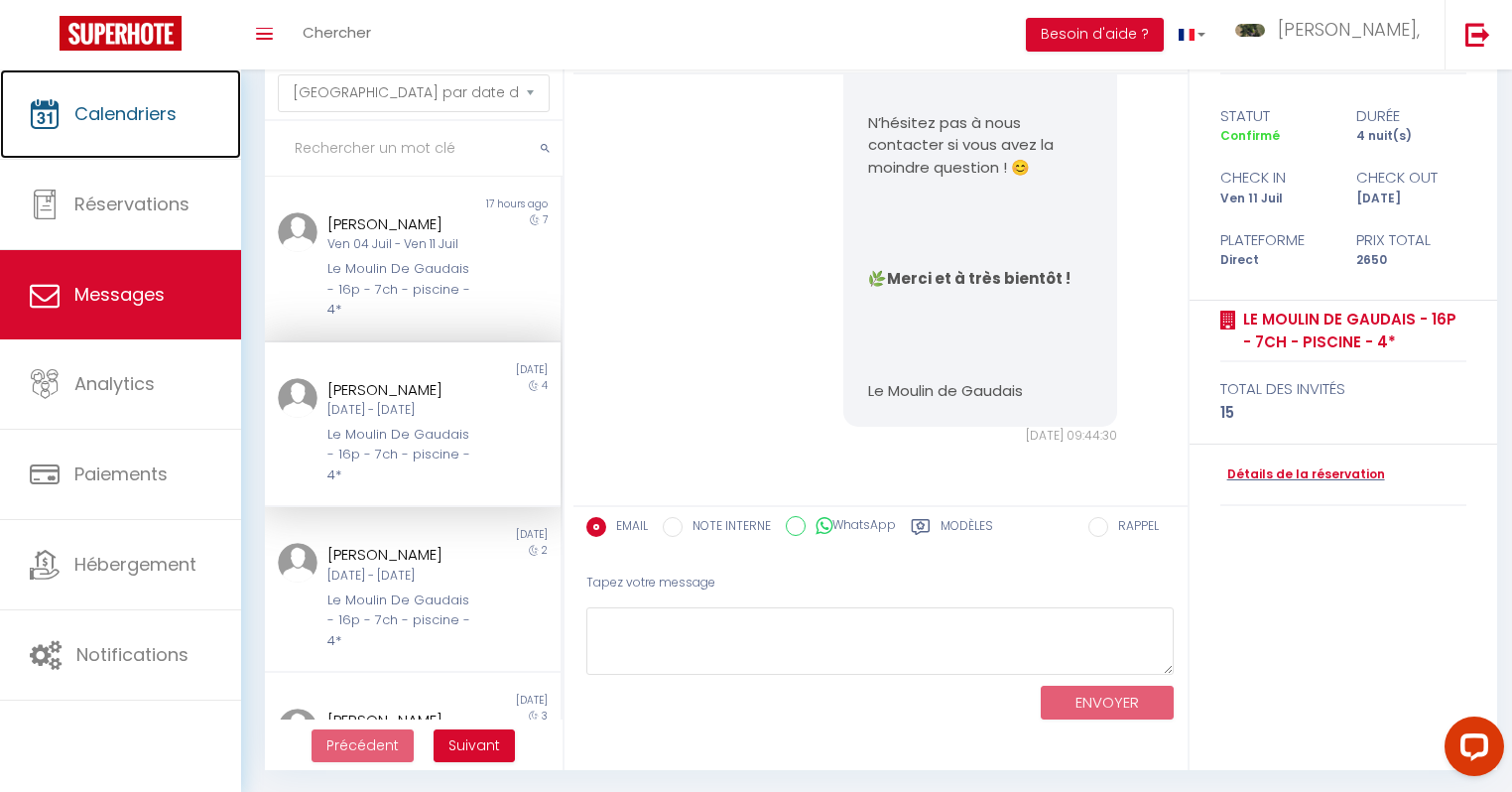 click on "Calendriers" at bounding box center (125, 113) 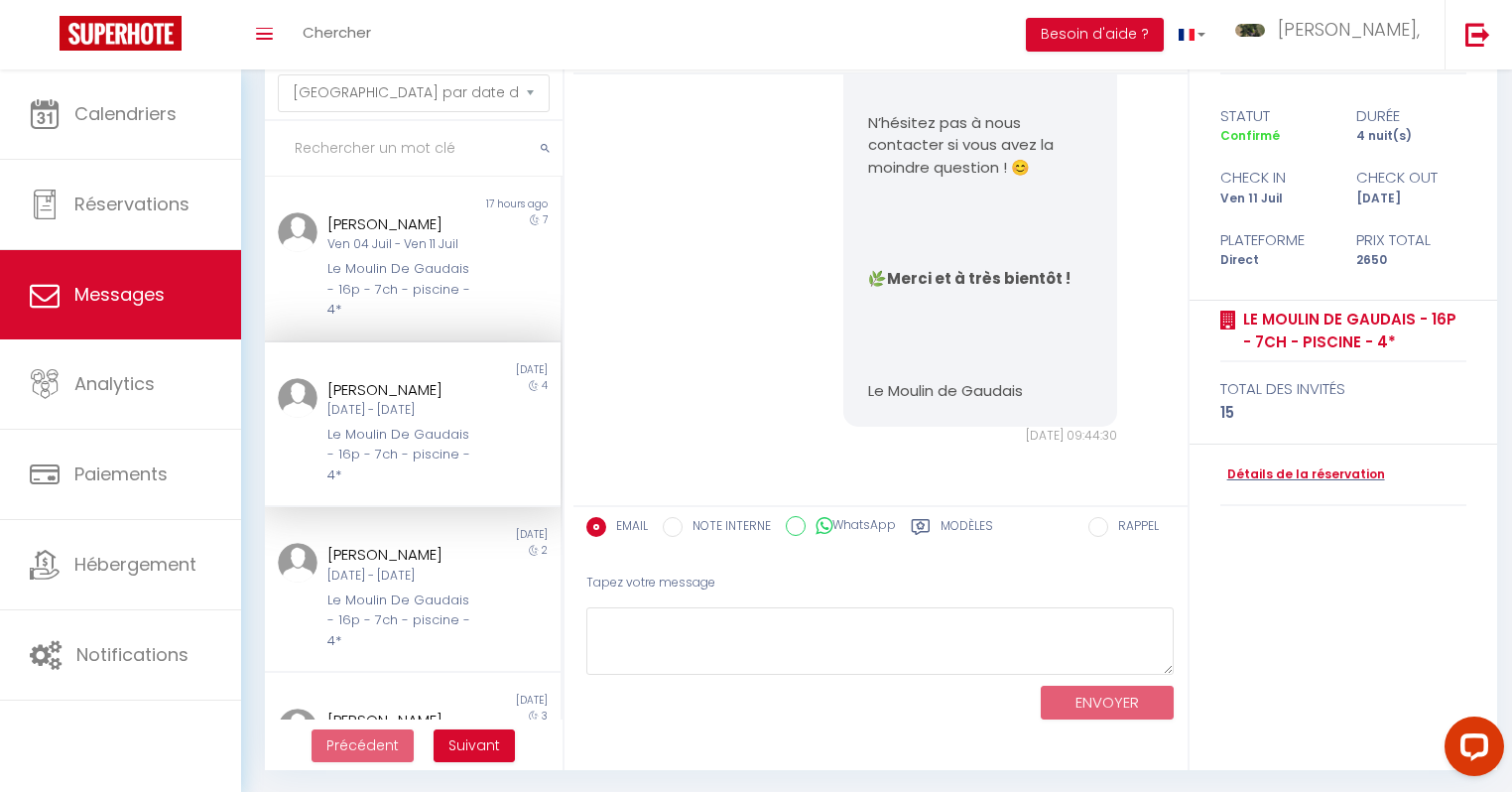 scroll, scrollTop: 0, scrollLeft: 0, axis: both 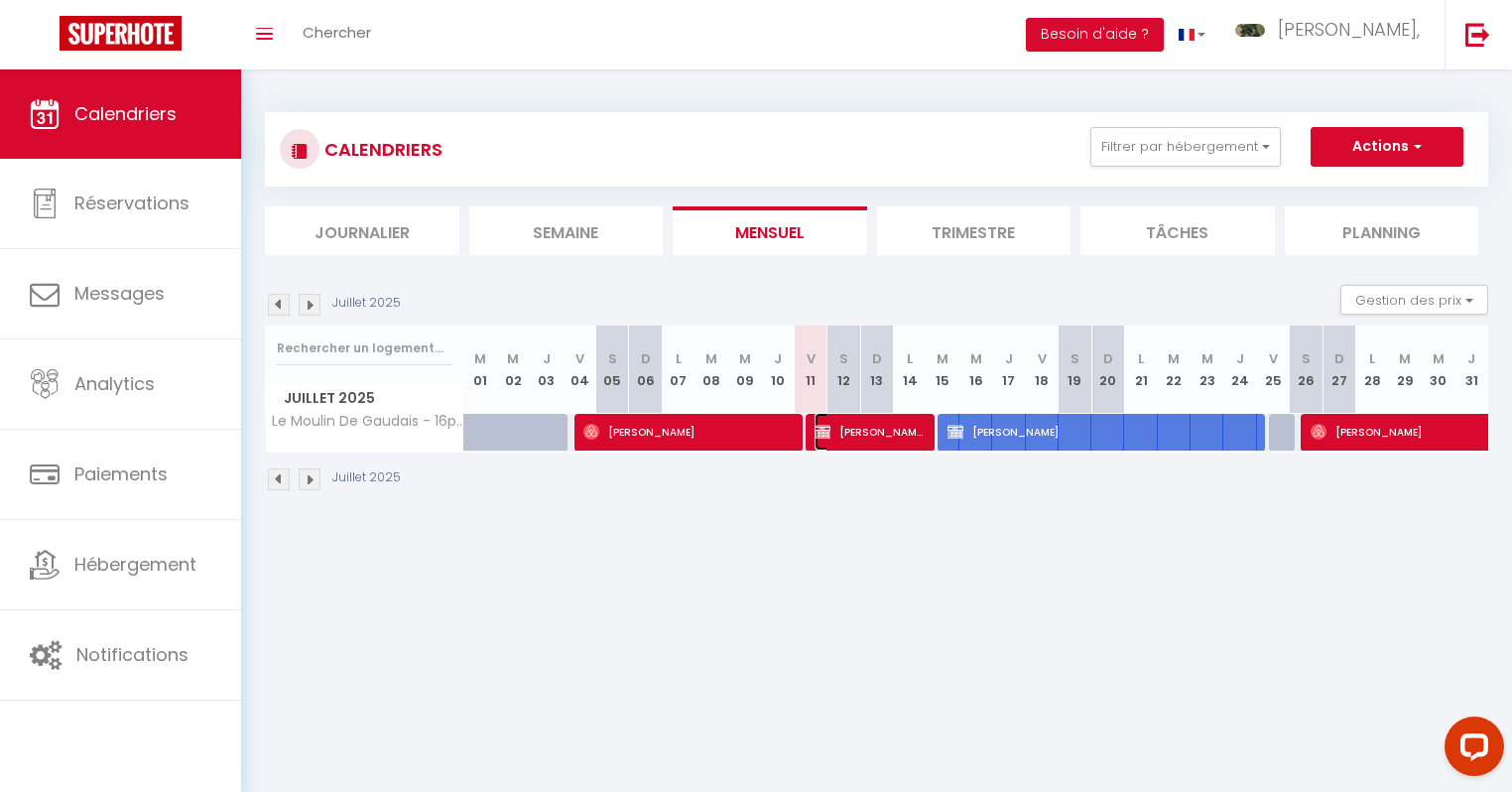 click on "[PERSON_NAME]" at bounding box center [869, 432] 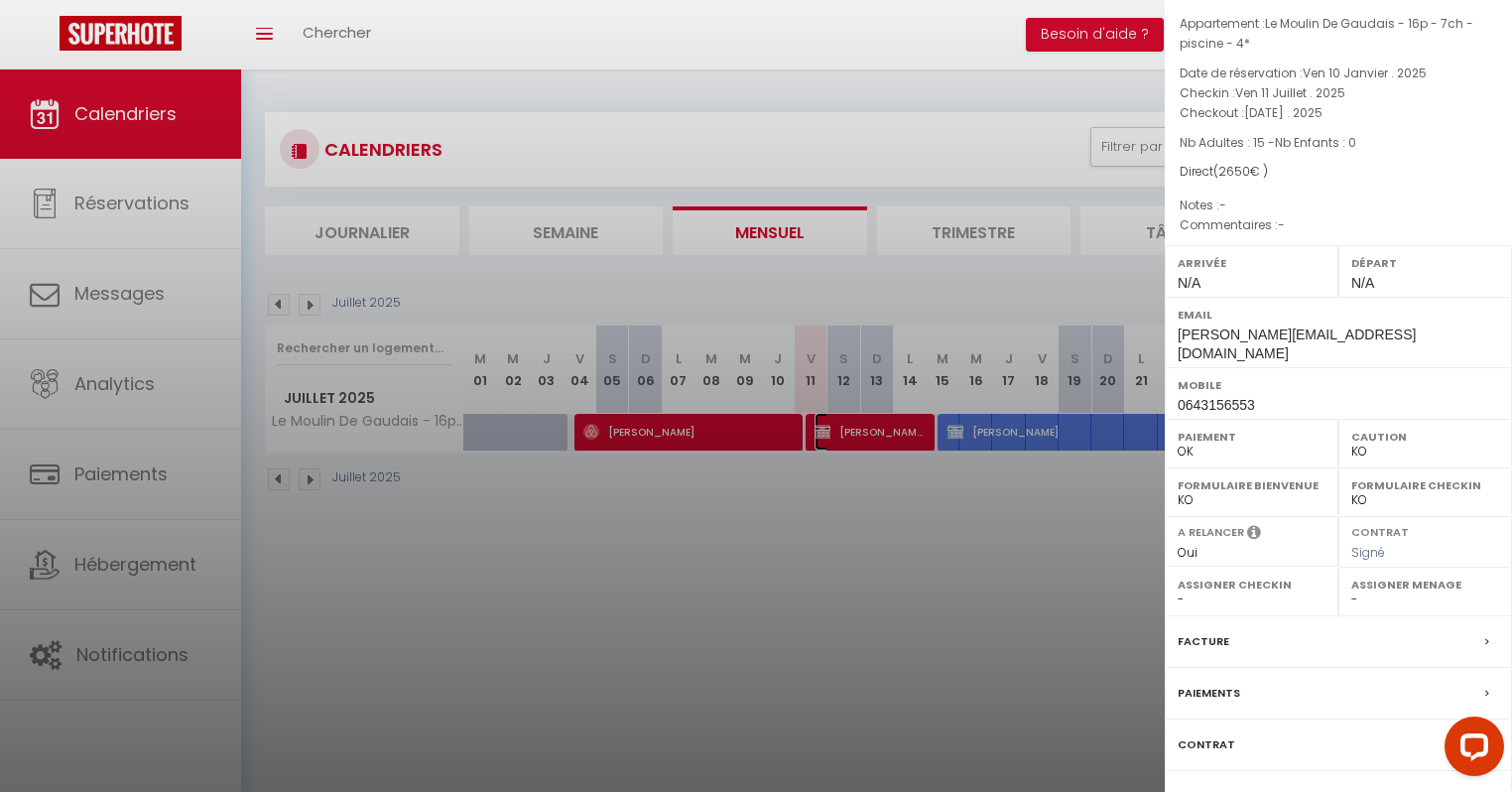 scroll, scrollTop: 149, scrollLeft: 0, axis: vertical 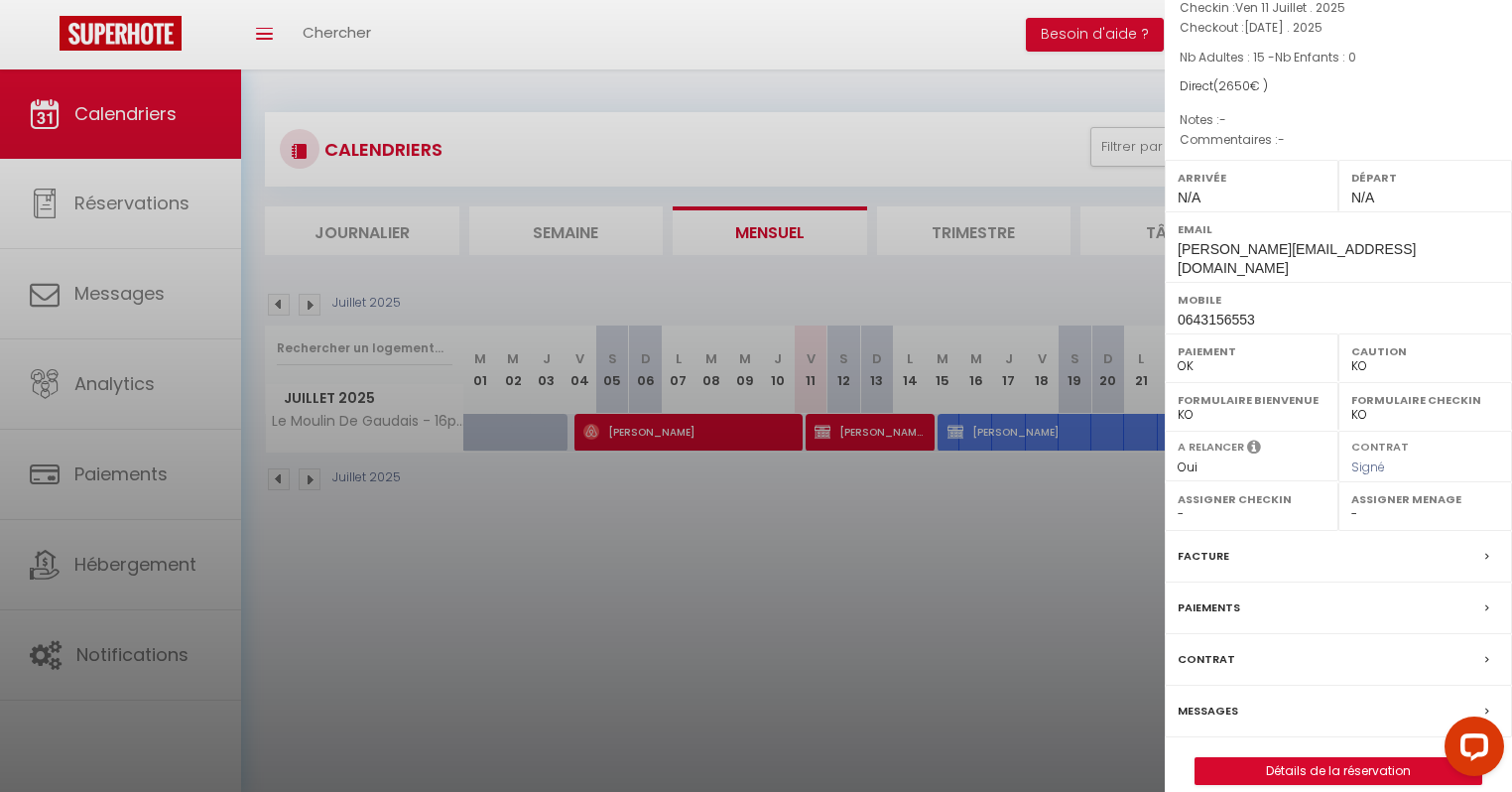 click on "Messages" at bounding box center [1207, 711] 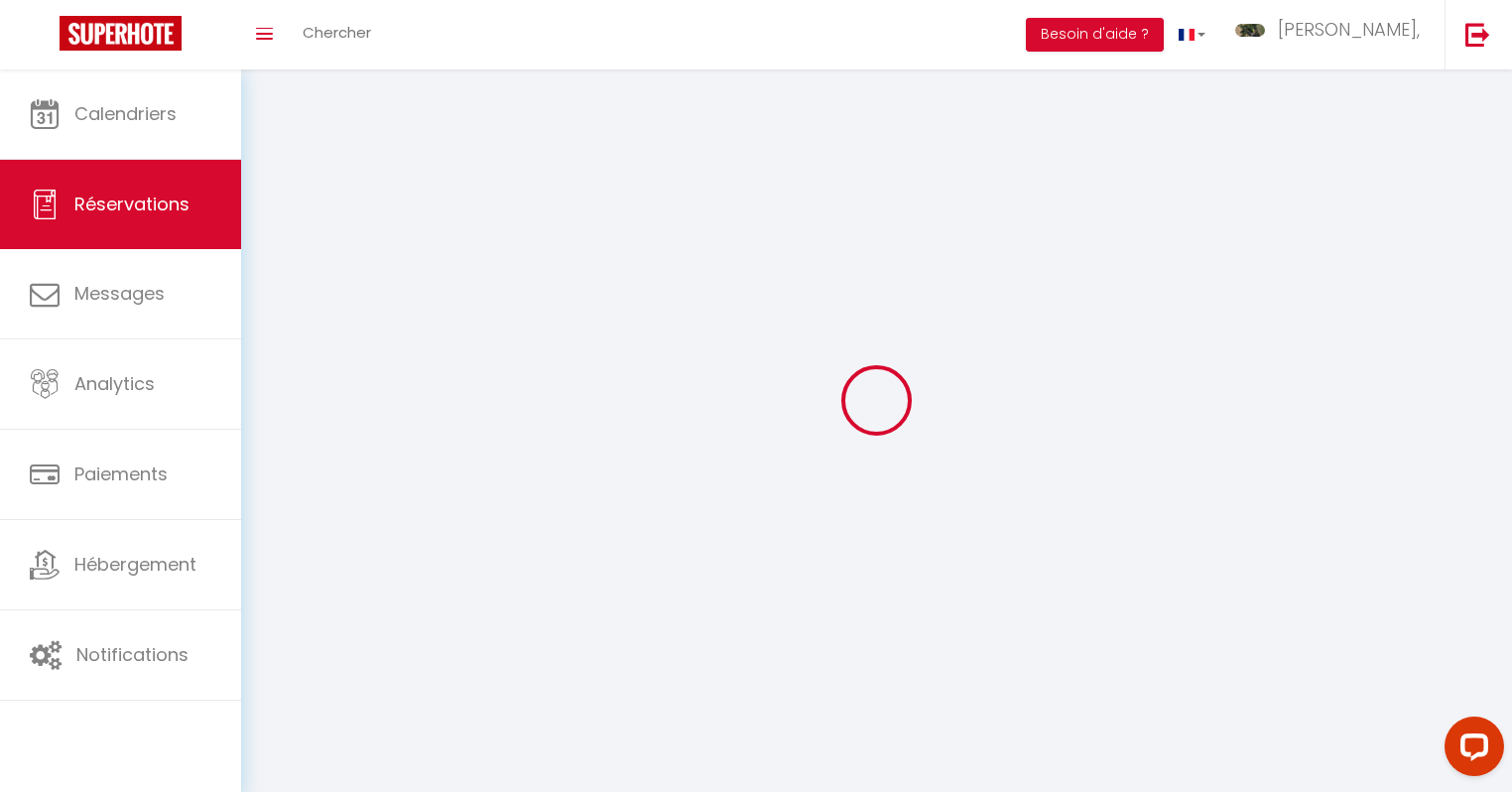 select 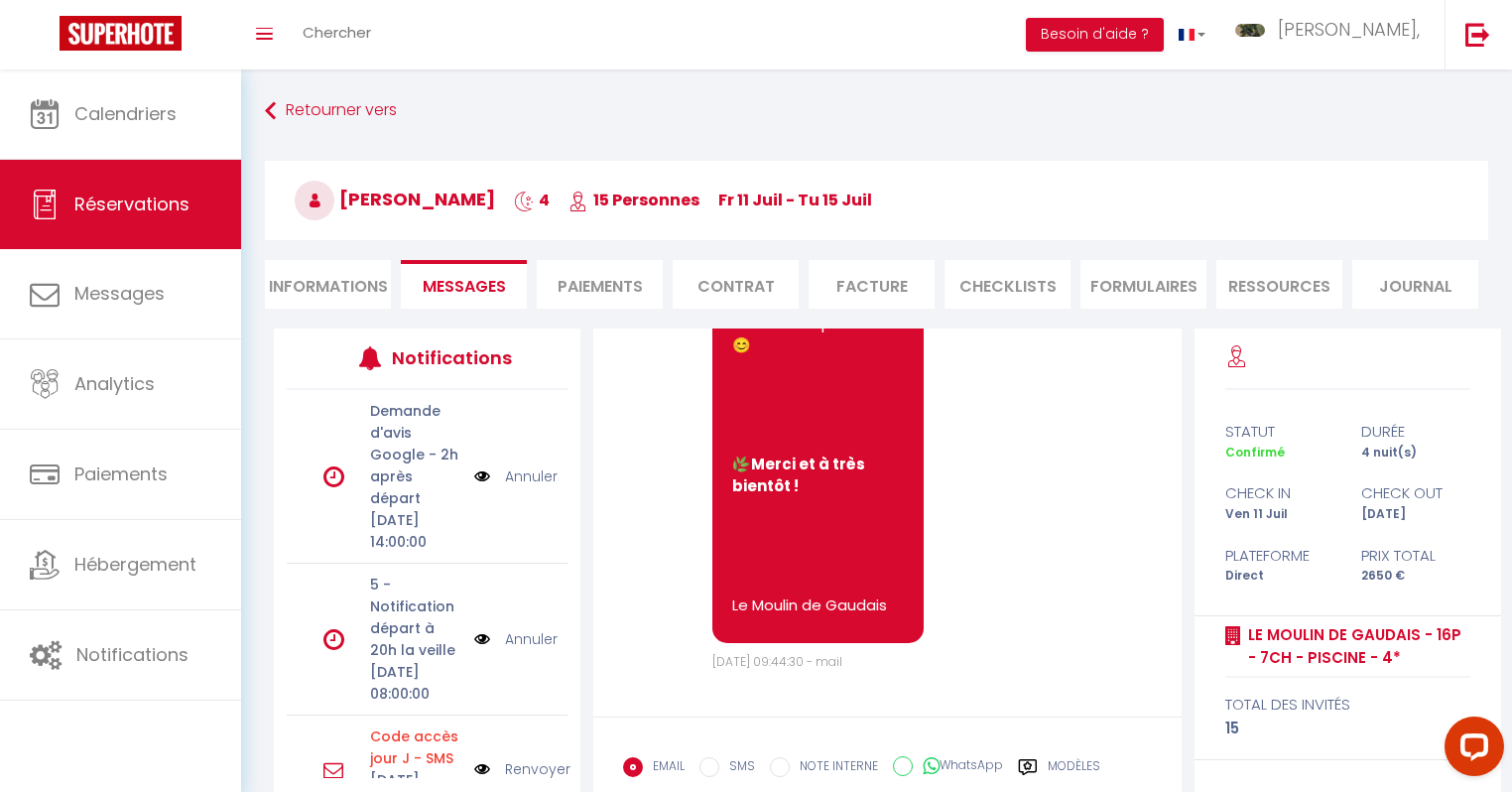 scroll, scrollTop: 13966, scrollLeft: 0, axis: vertical 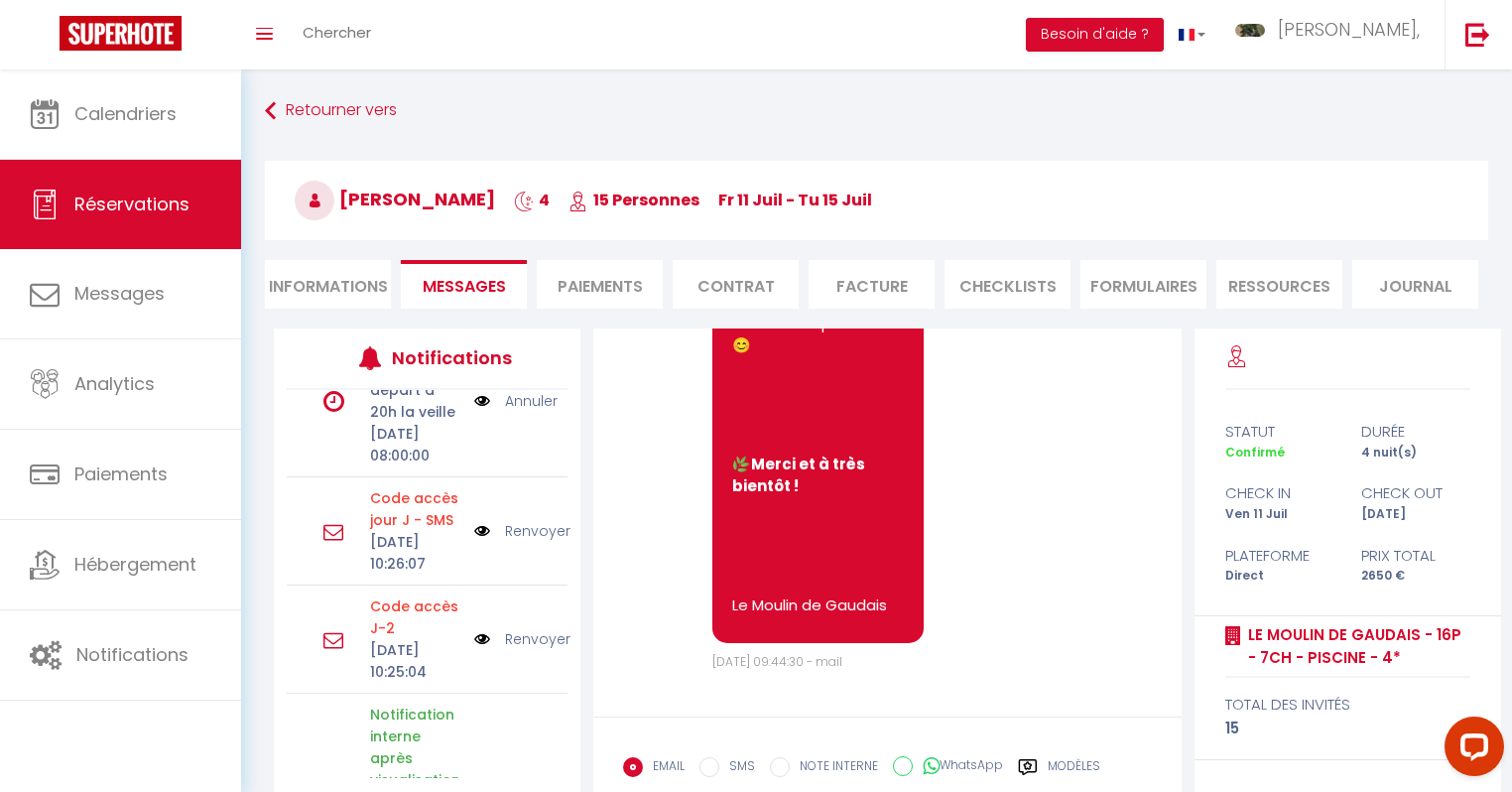 click on "Renvoyer" at bounding box center (538, 531) 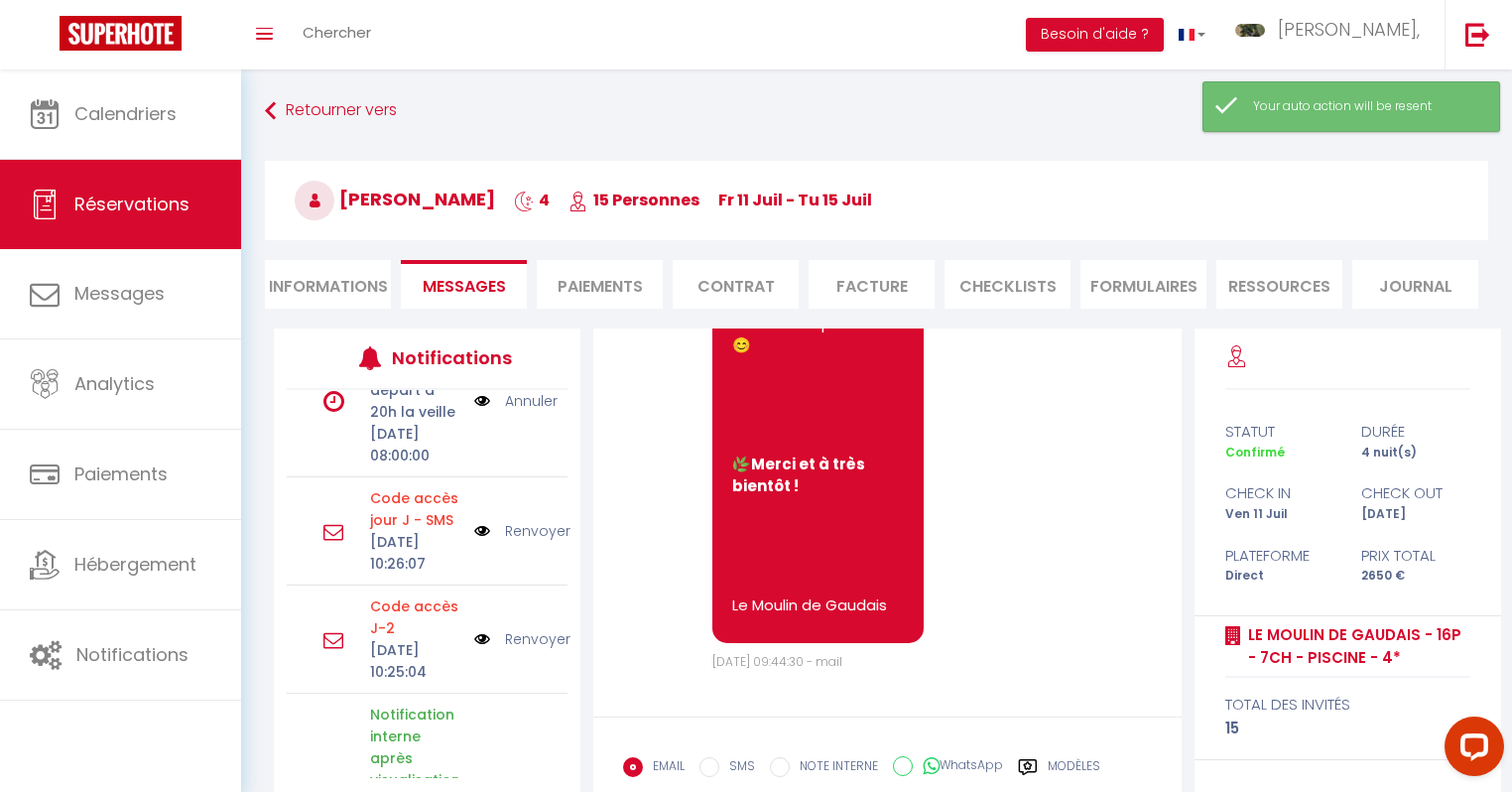 scroll, scrollTop: 318, scrollLeft: 0, axis: vertical 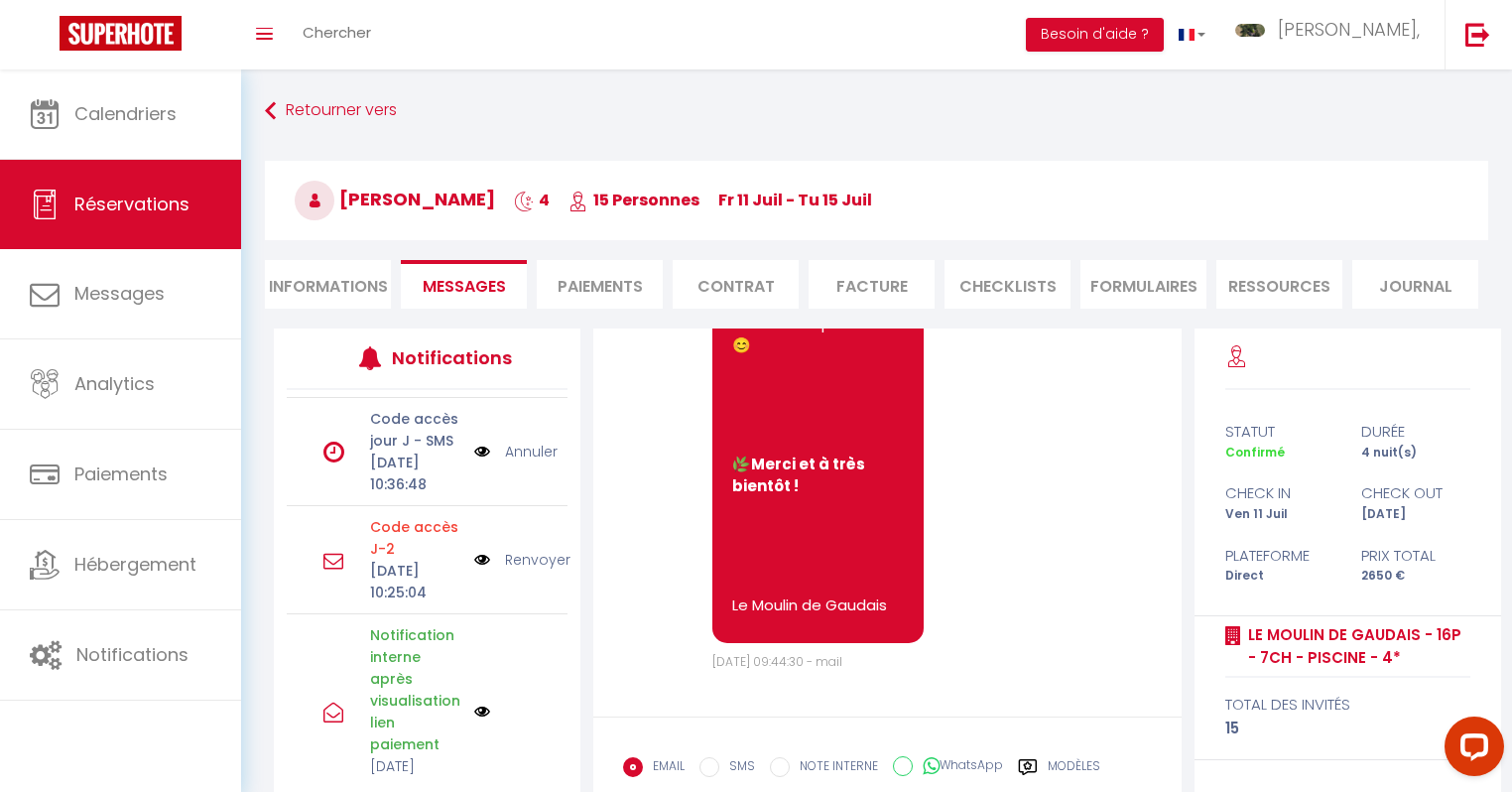 click on "Renvoyer" at bounding box center [538, 560] 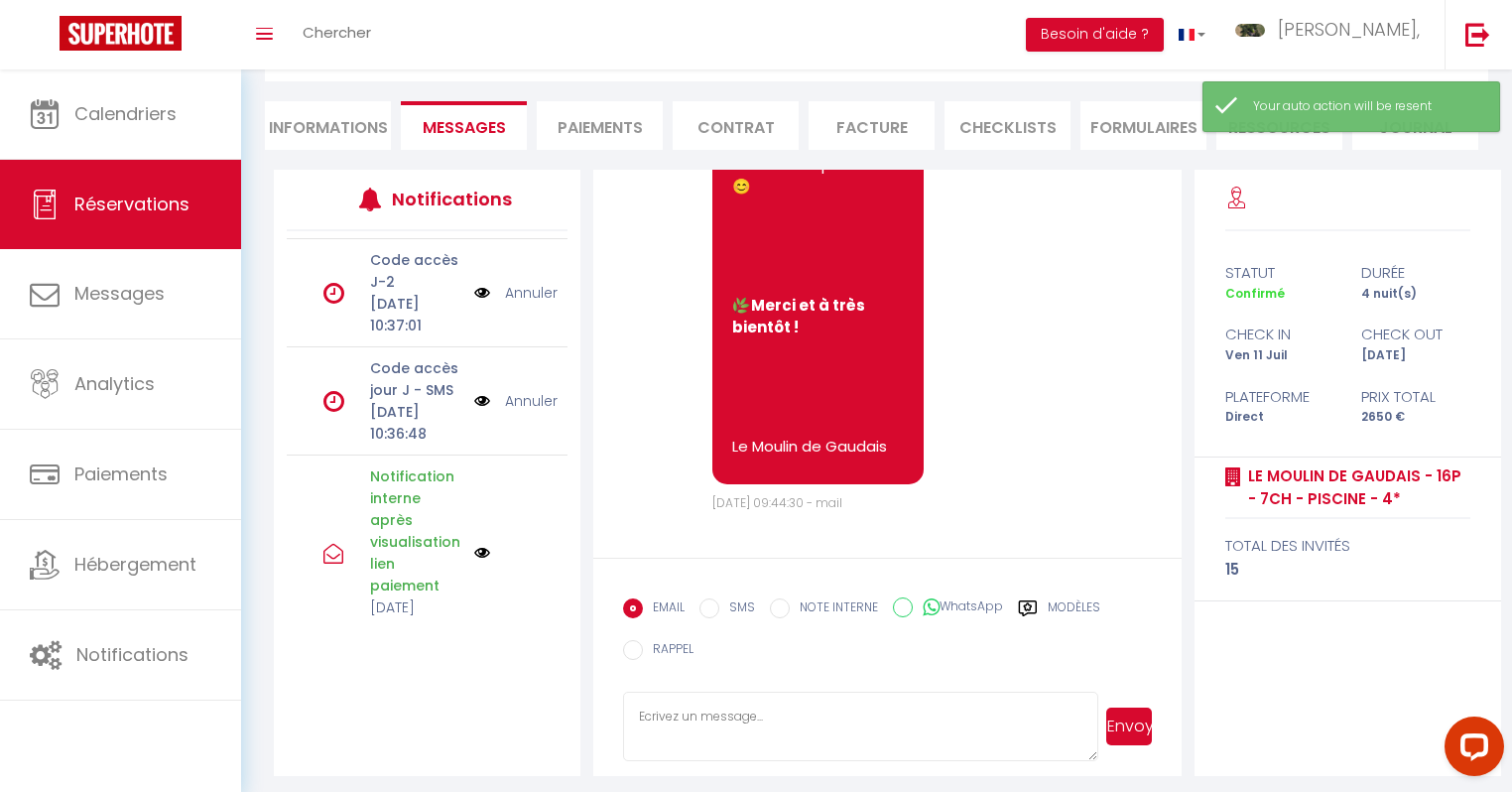 scroll, scrollTop: 166, scrollLeft: 0, axis: vertical 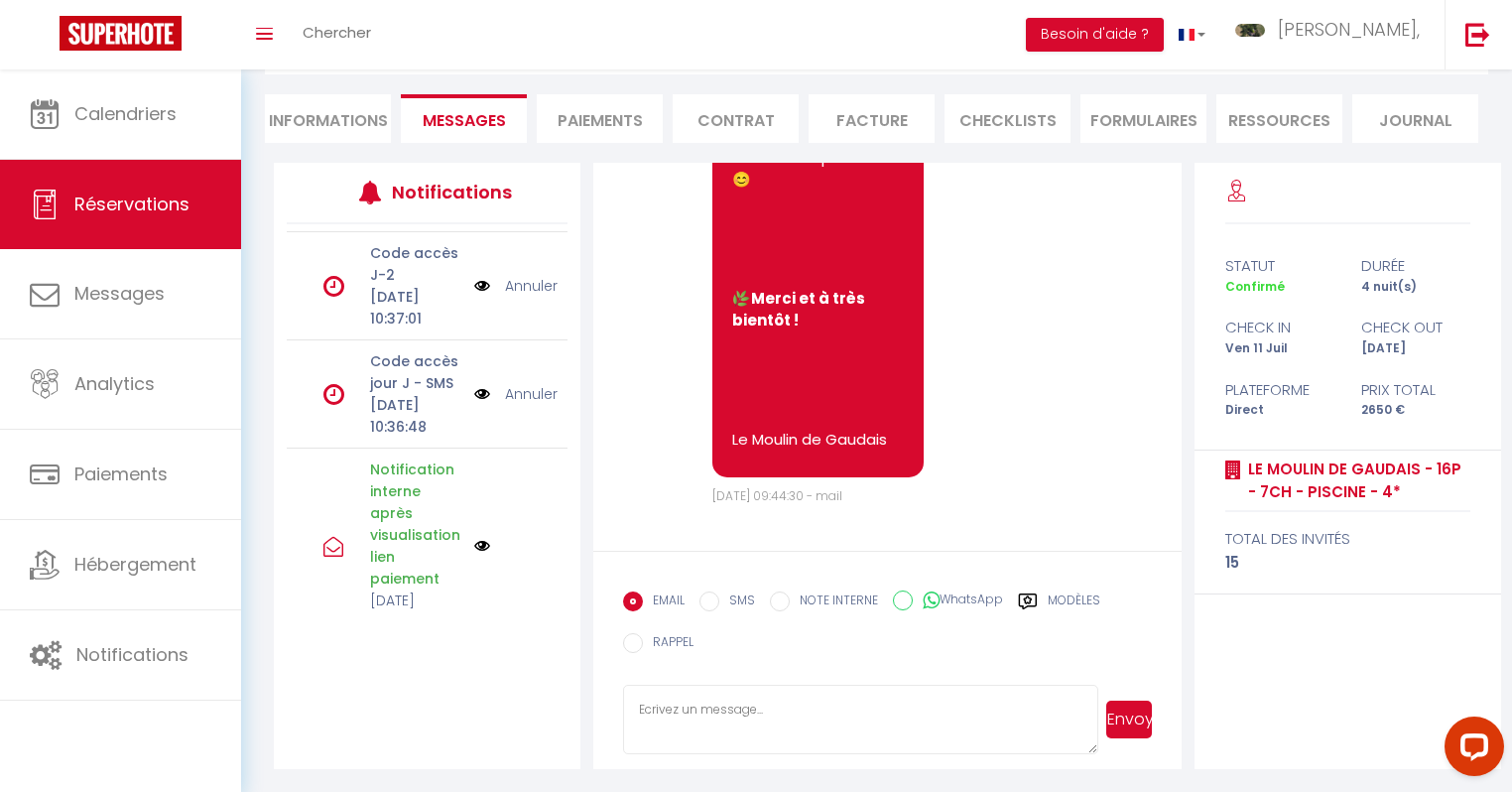 click on "Paiements" at bounding box center [599, 118] 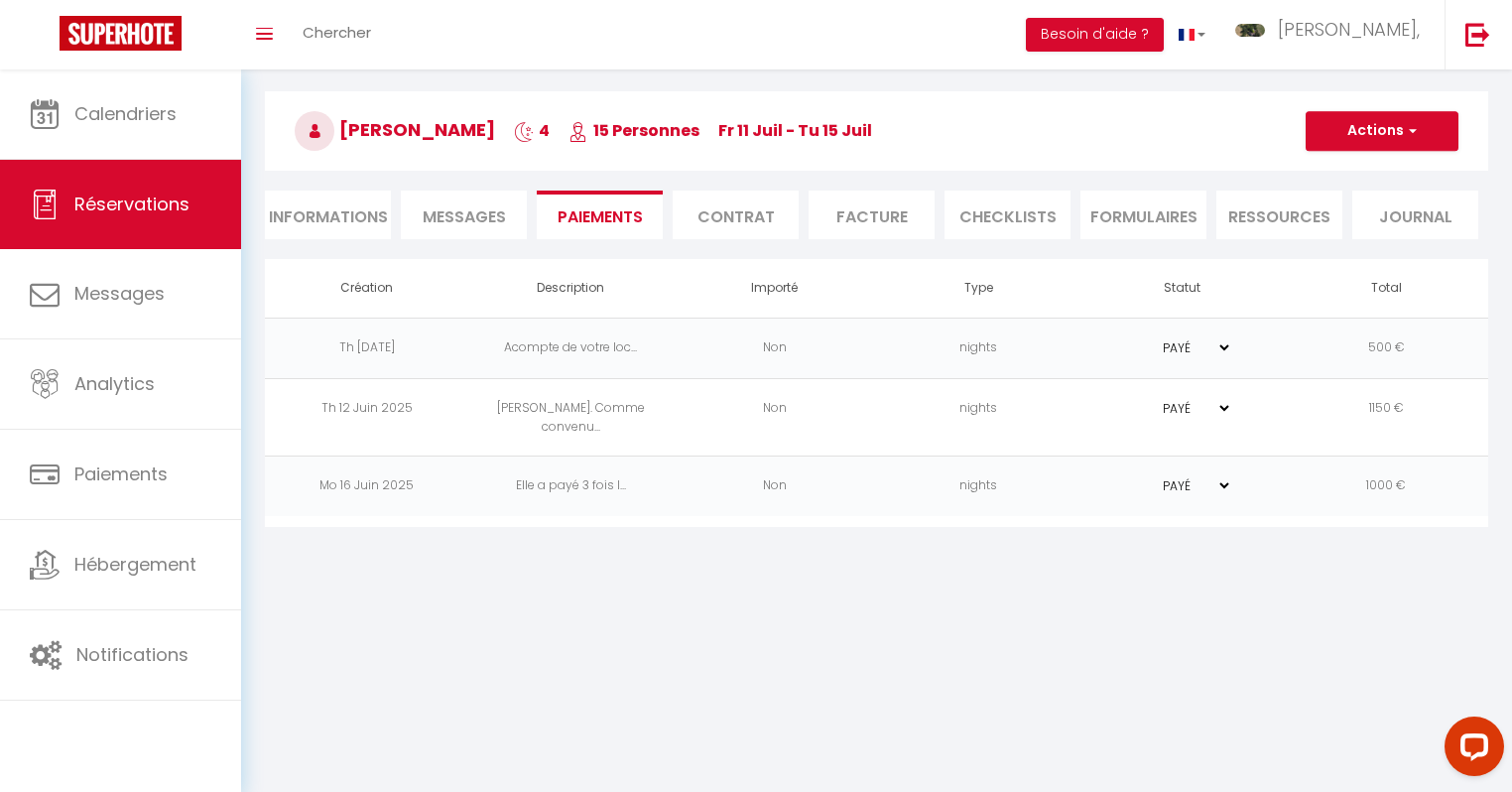 scroll, scrollTop: 69, scrollLeft: 0, axis: vertical 